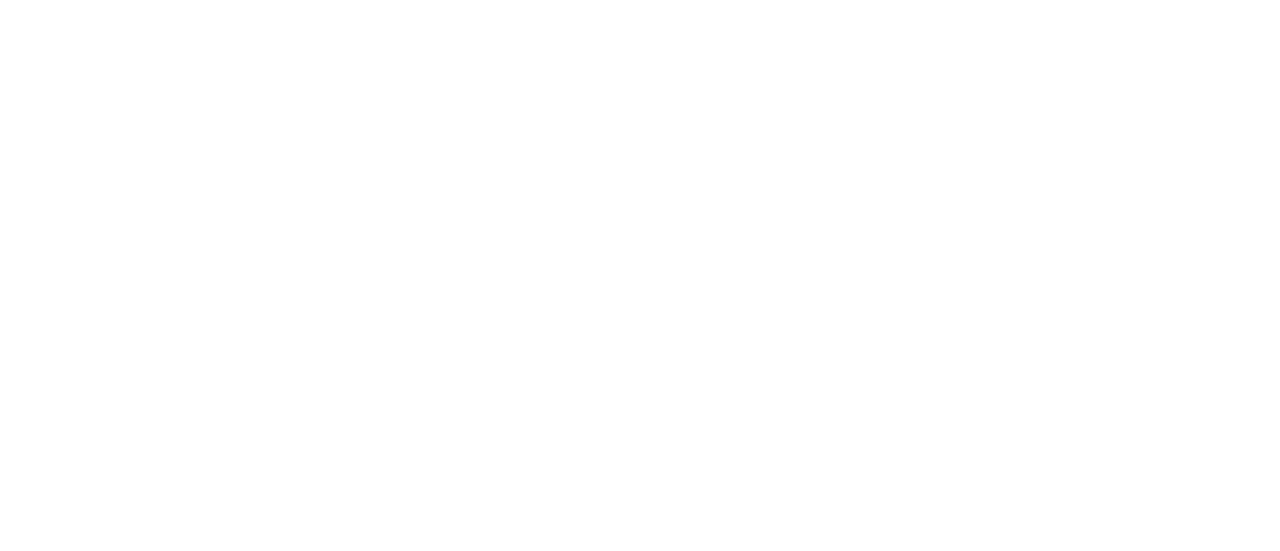 scroll, scrollTop: 0, scrollLeft: 0, axis: both 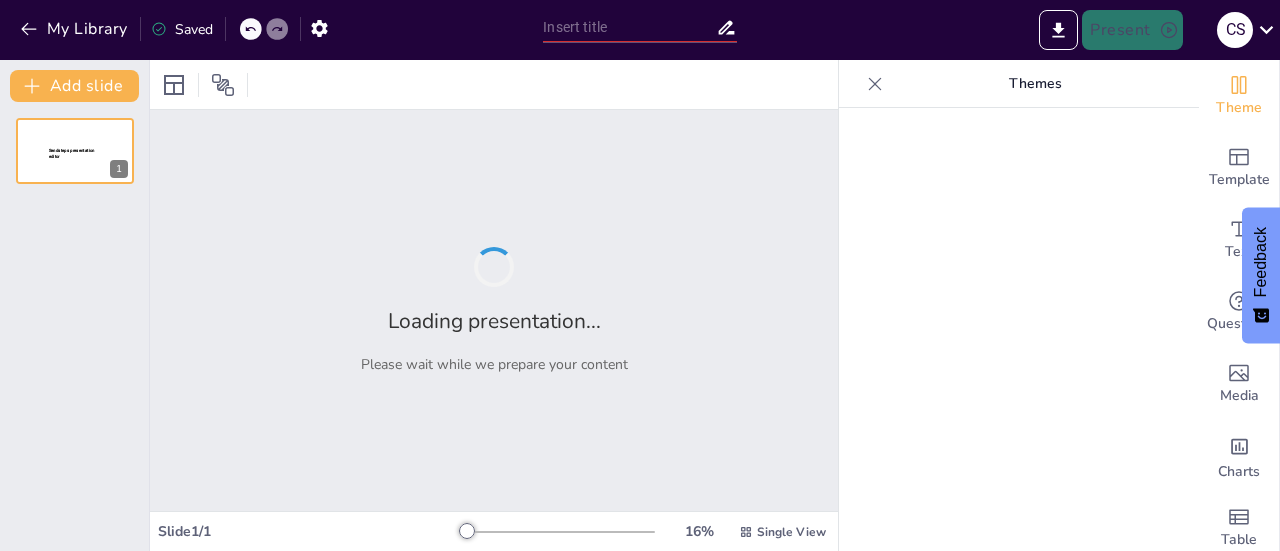 type on "Imported Servicios-de-Empleo-para-Empresas-en-[REGION].pptx" 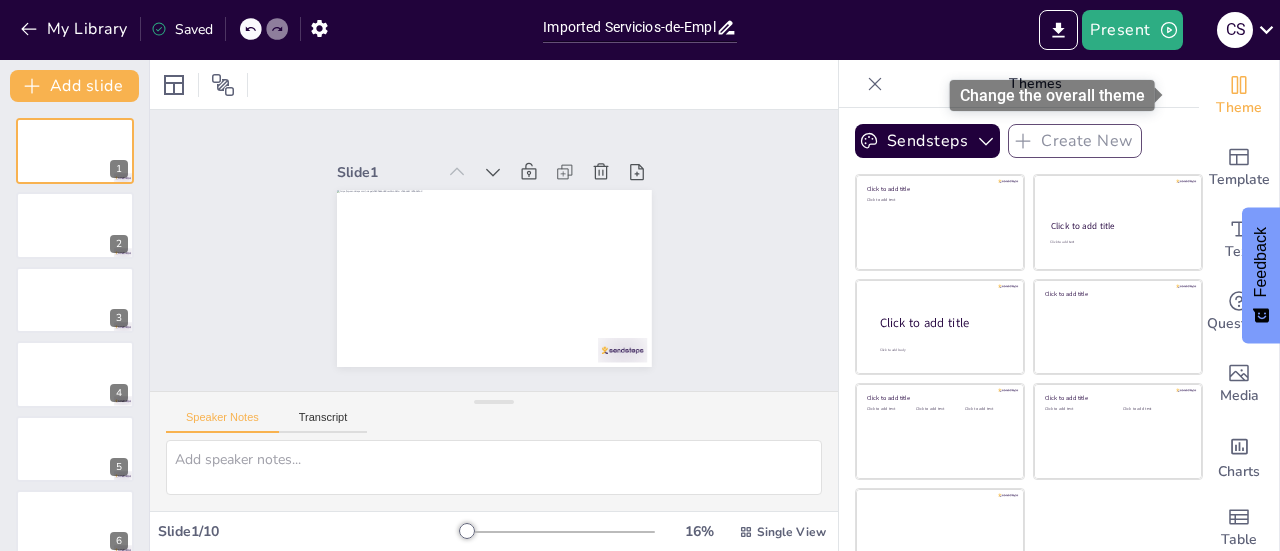 click on "Theme" at bounding box center (1239, 108) 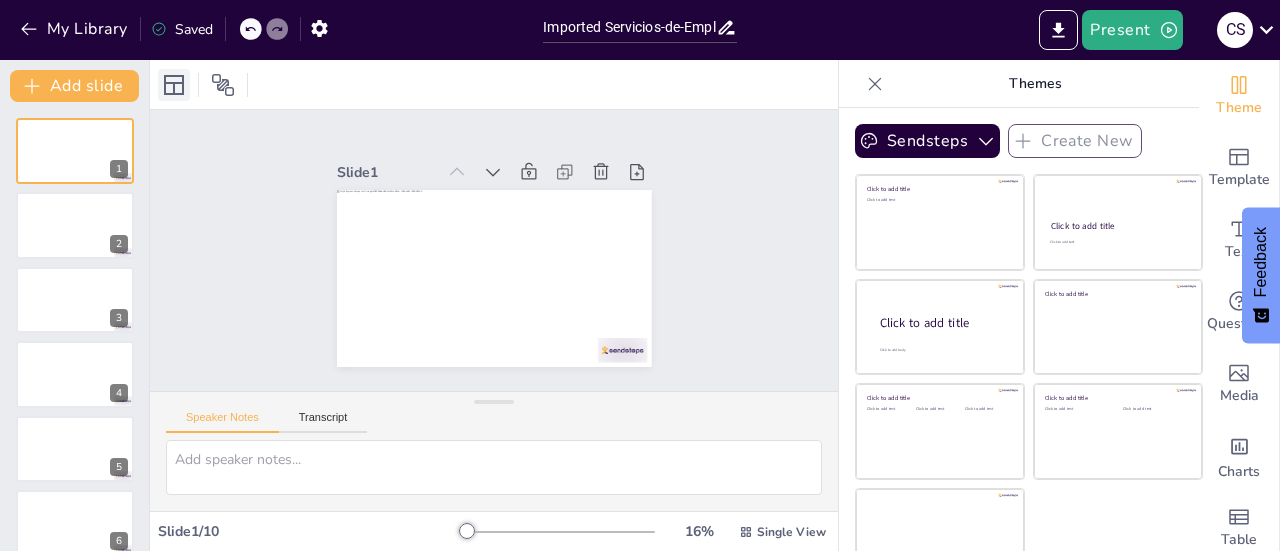 click 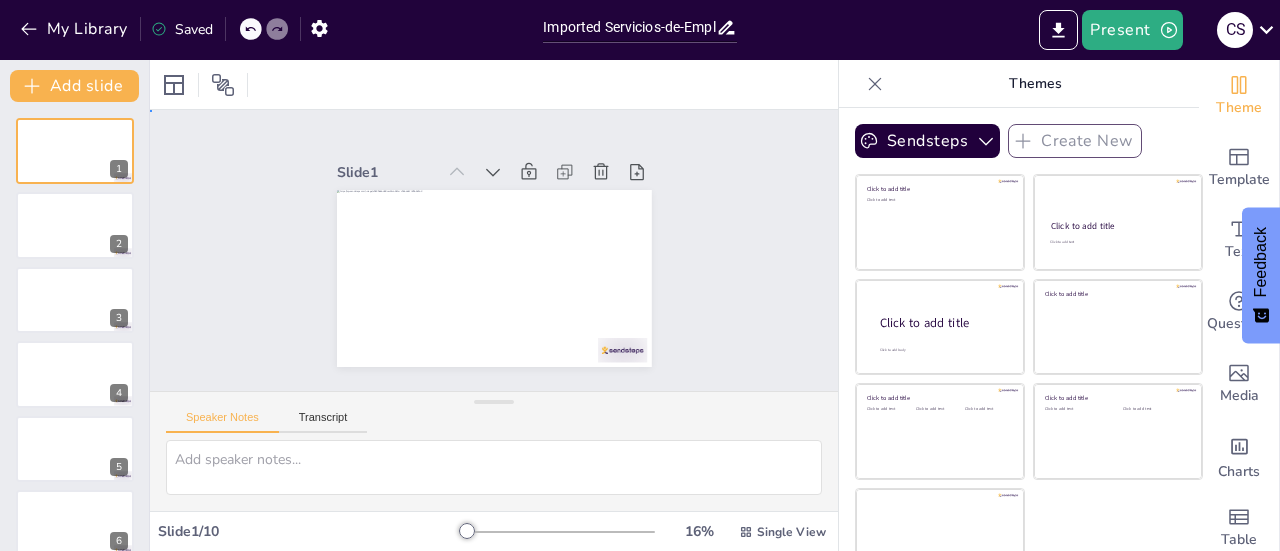 click on "Slide  1 Slide  2 Slide  3 Slide  4 Slide  5 Slide  6 Slide  7 Slide  8 Slide  9 Slide  10" at bounding box center (494, 250) 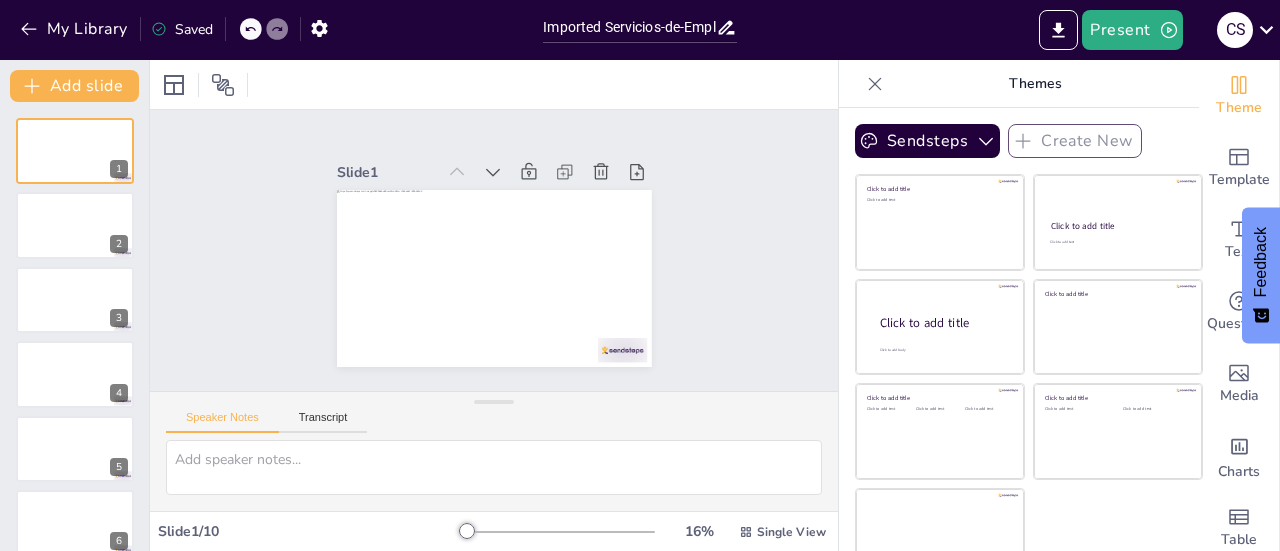scroll, scrollTop: 28, scrollLeft: 0, axis: vertical 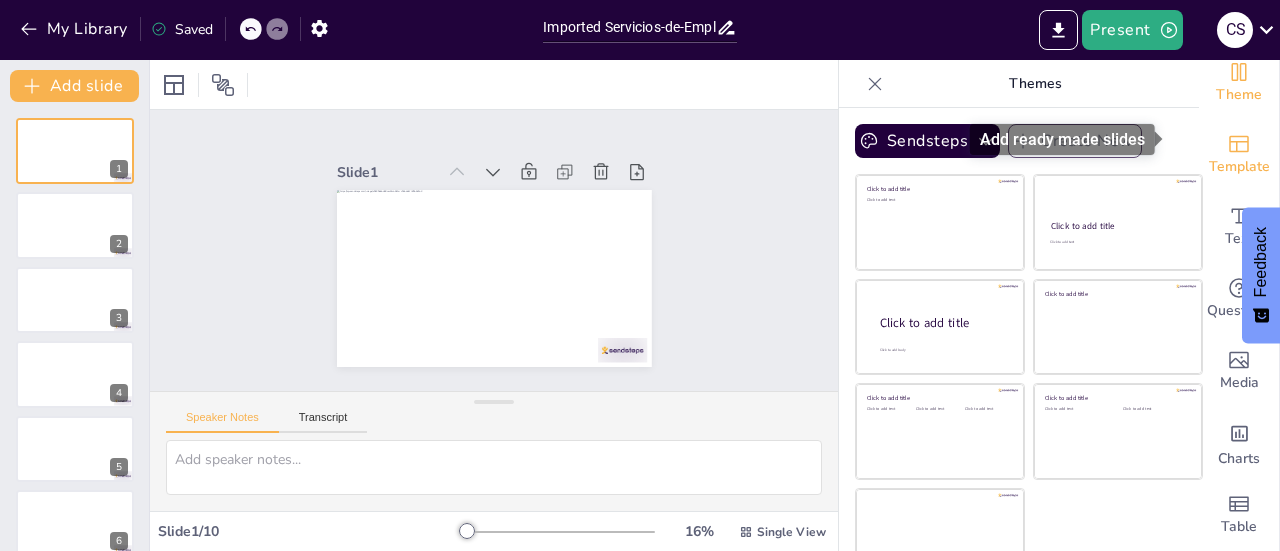 click on "Template" at bounding box center (1239, 167) 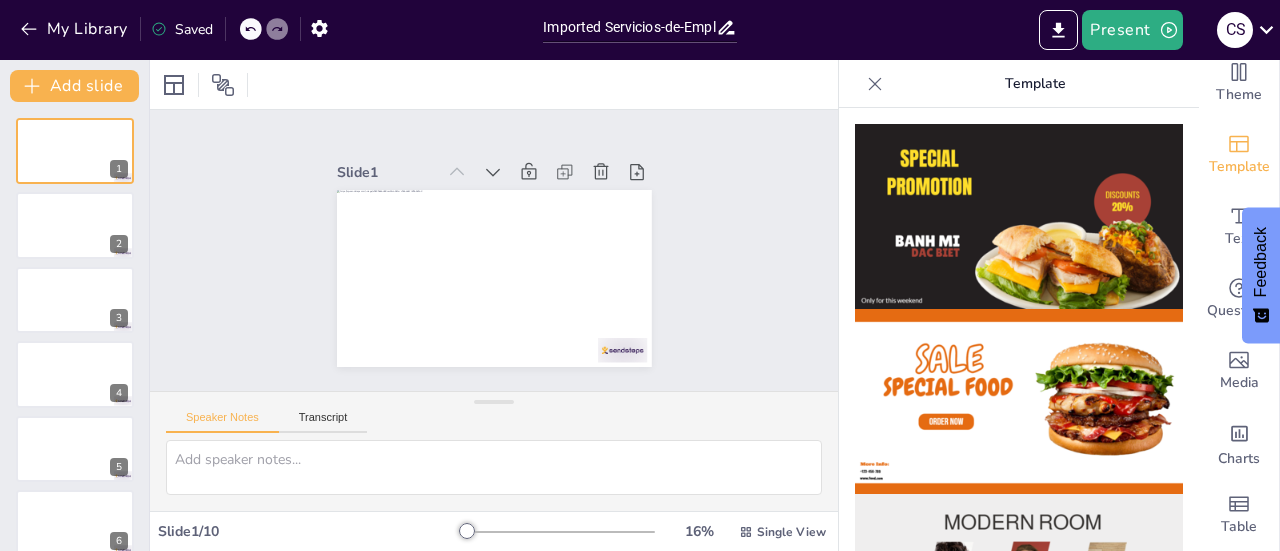 scroll, scrollTop: 0, scrollLeft: 0, axis: both 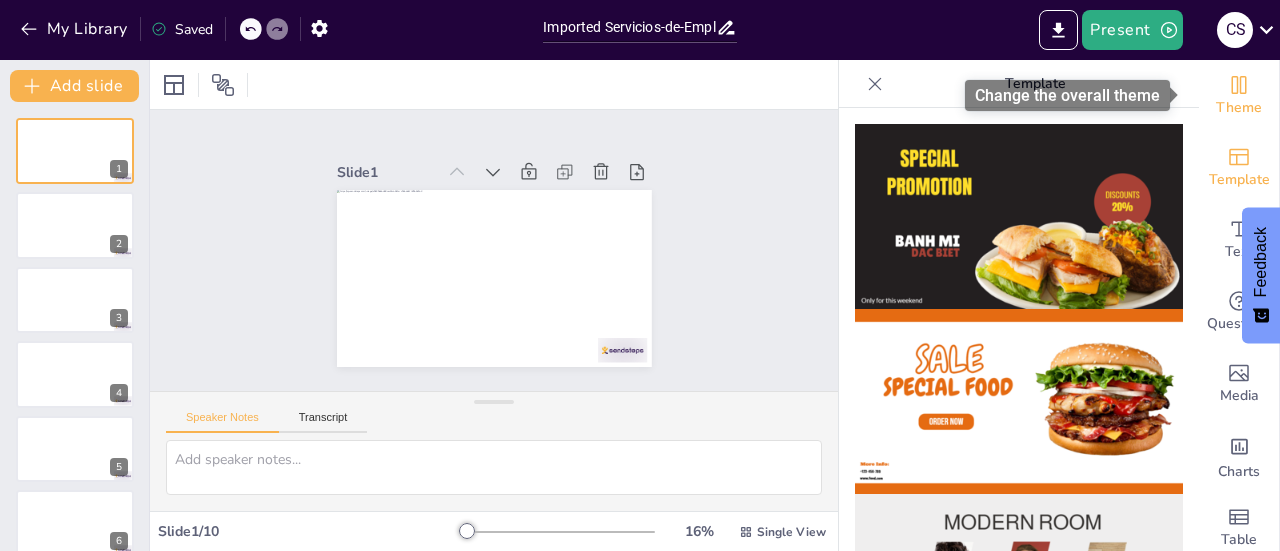 click on "Theme" at bounding box center (1239, 108) 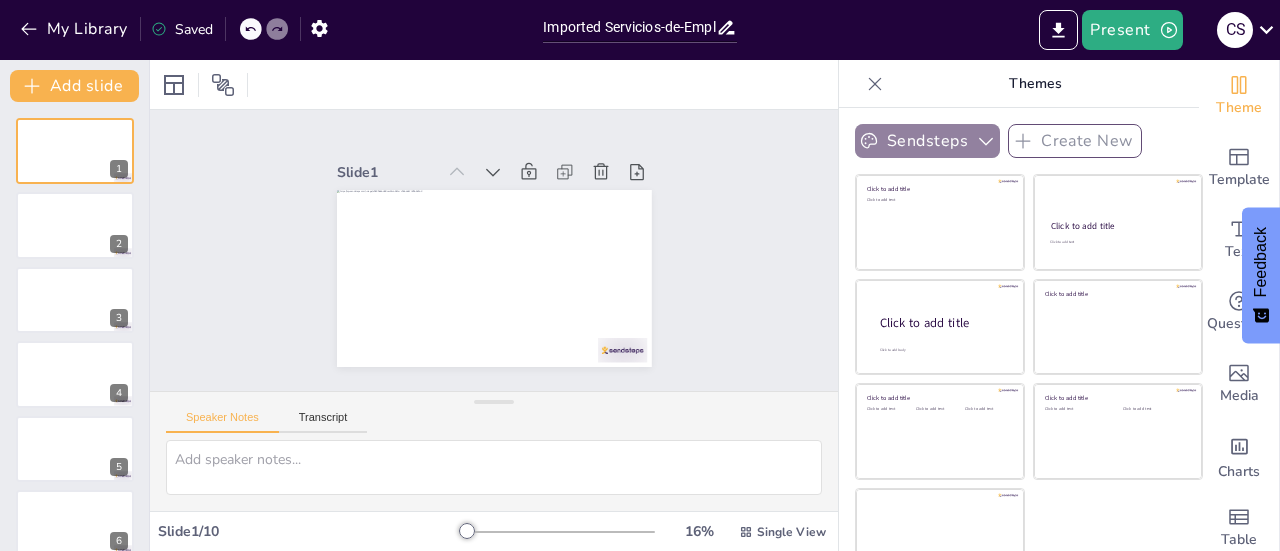 click on "Sendsteps" at bounding box center (927, 141) 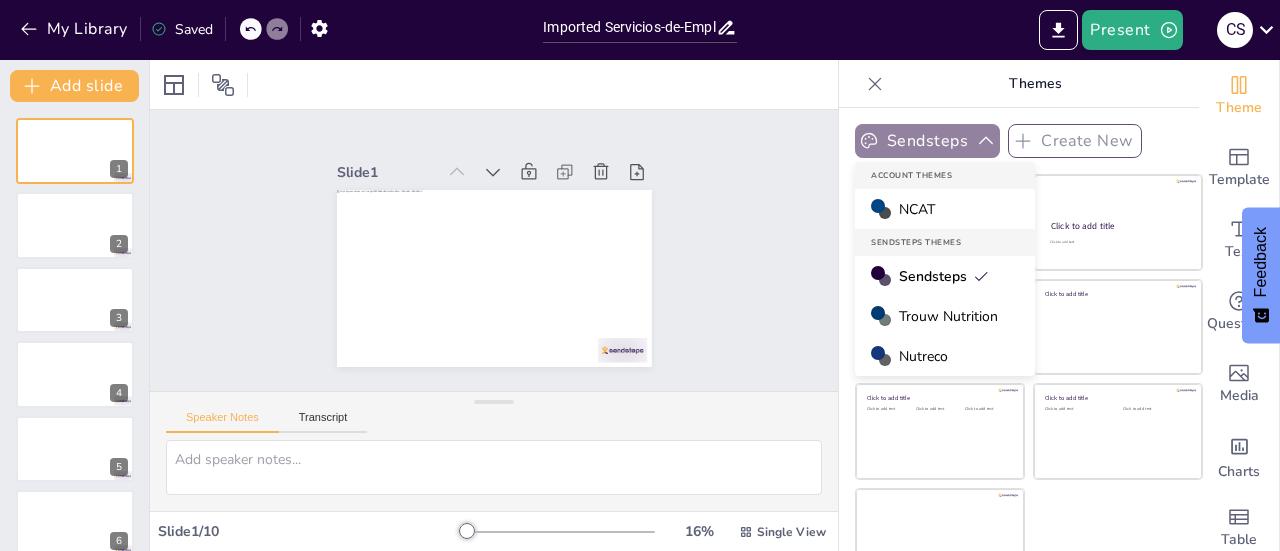 click on "Sendsteps" at bounding box center [927, 141] 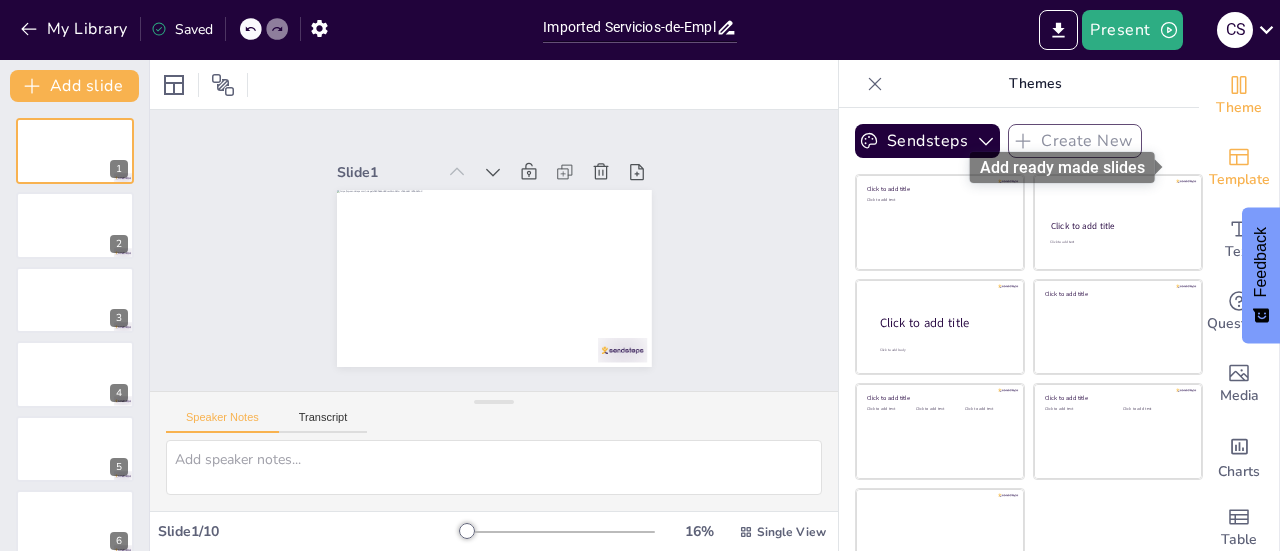 click 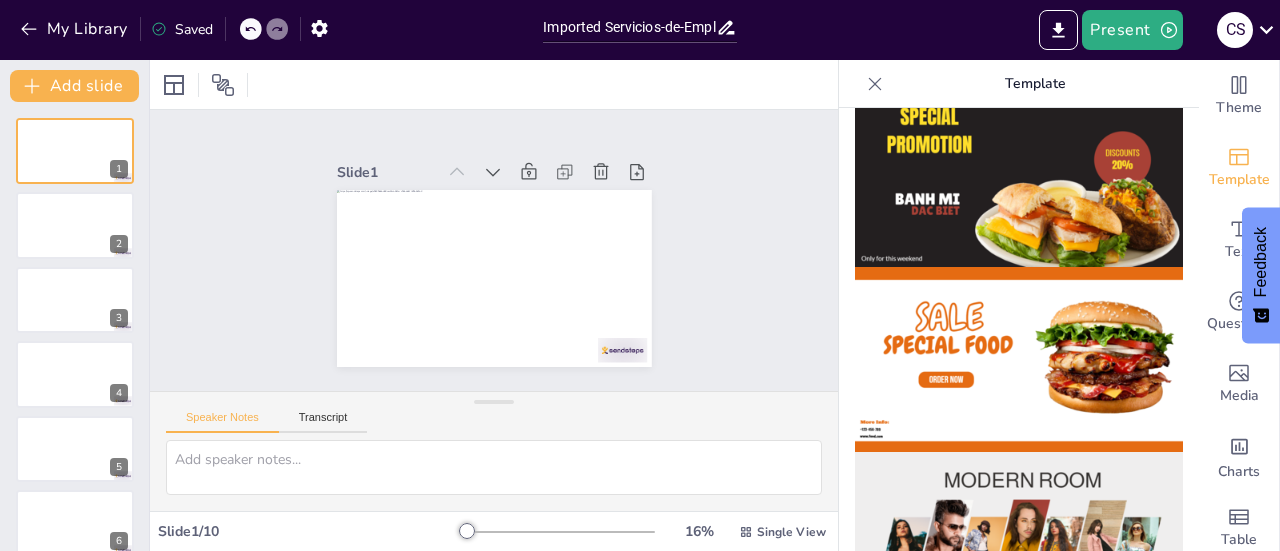 scroll, scrollTop: 0, scrollLeft: 0, axis: both 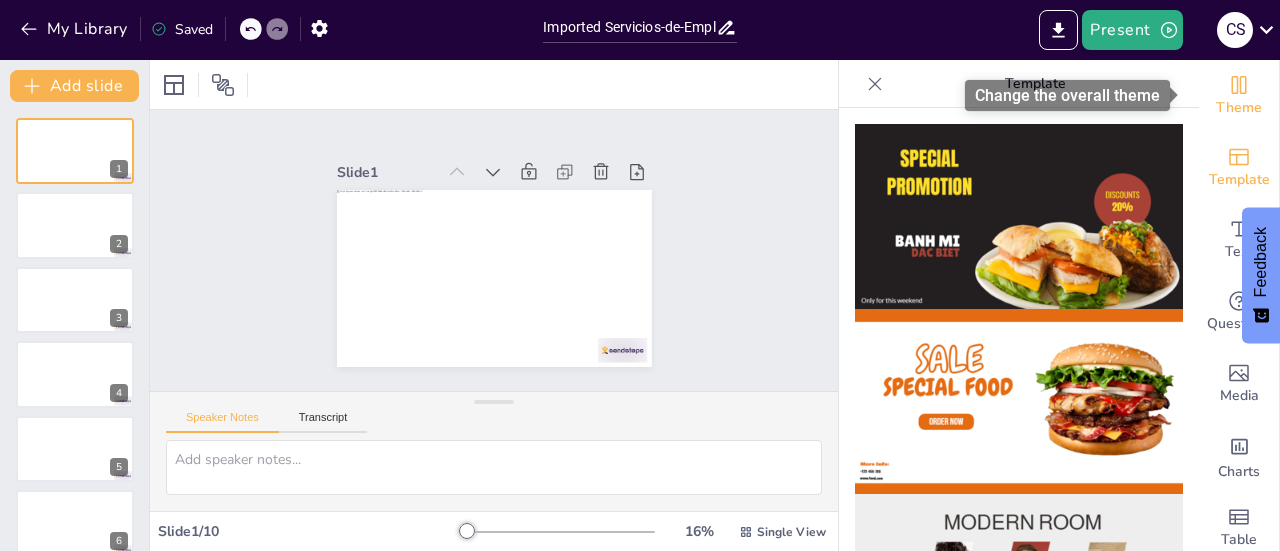 click on "Theme" at bounding box center [1239, 96] 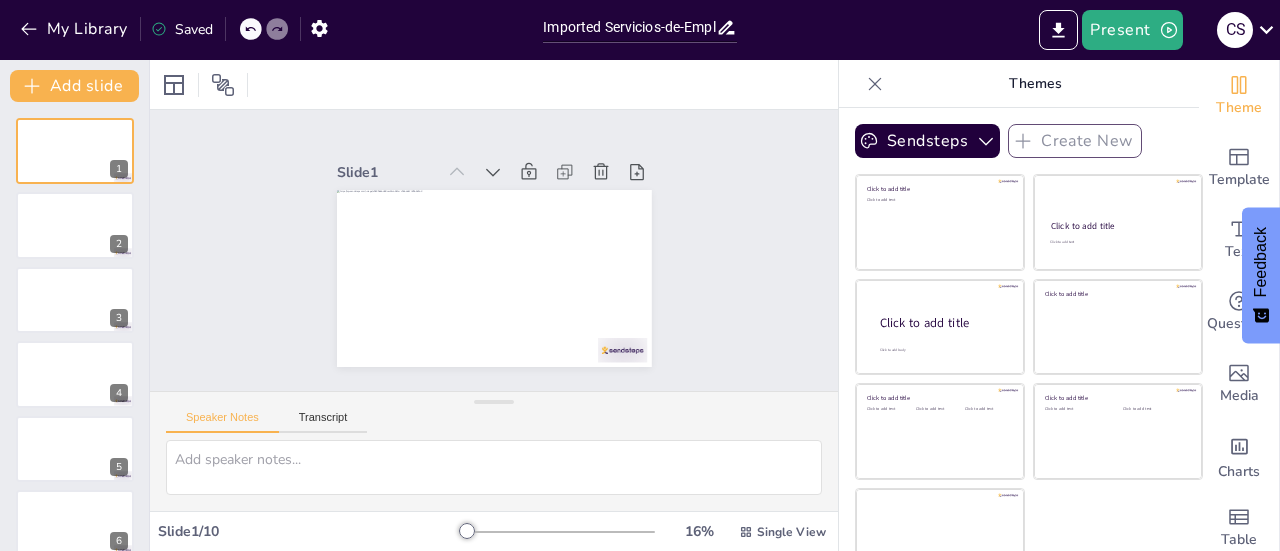 scroll, scrollTop: 318, scrollLeft: 0, axis: vertical 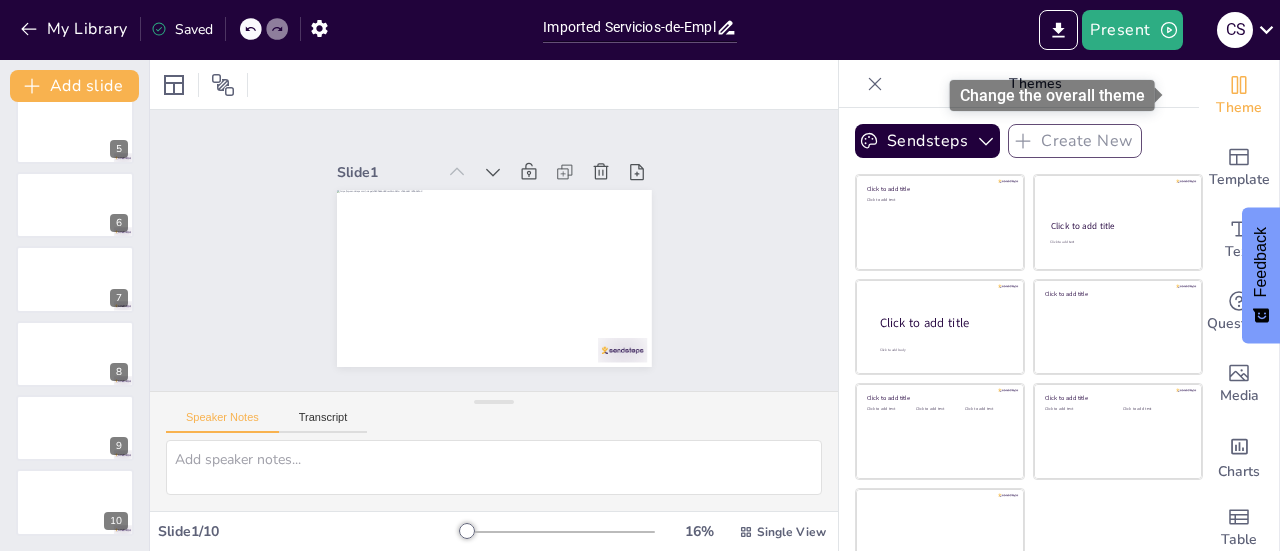 click 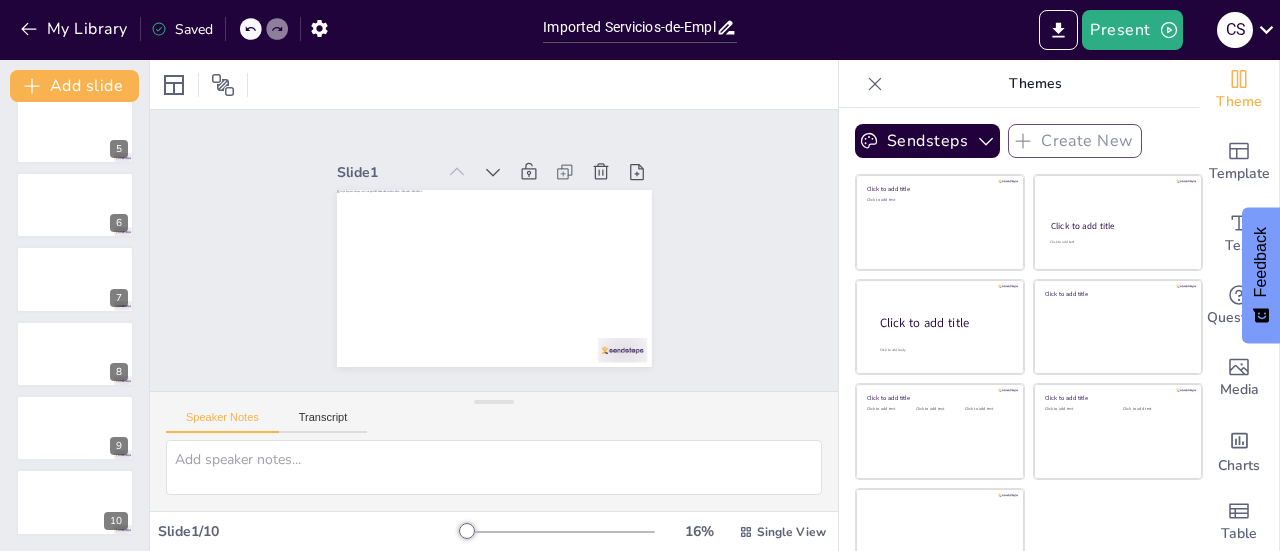 scroll, scrollTop: 28, scrollLeft: 0, axis: vertical 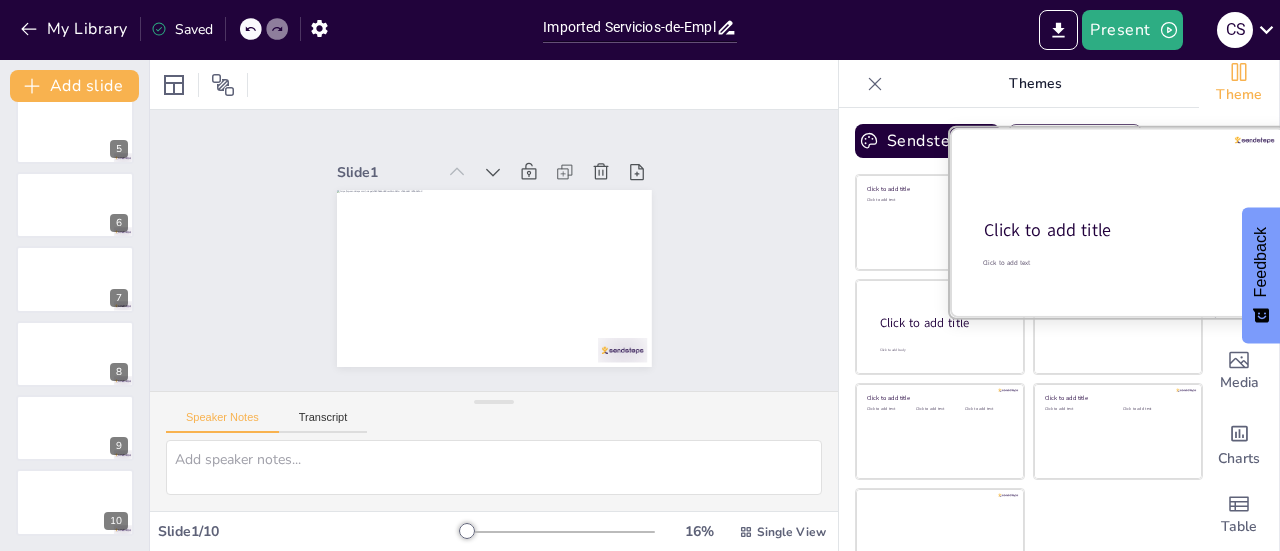 click at bounding box center [1118, 222] 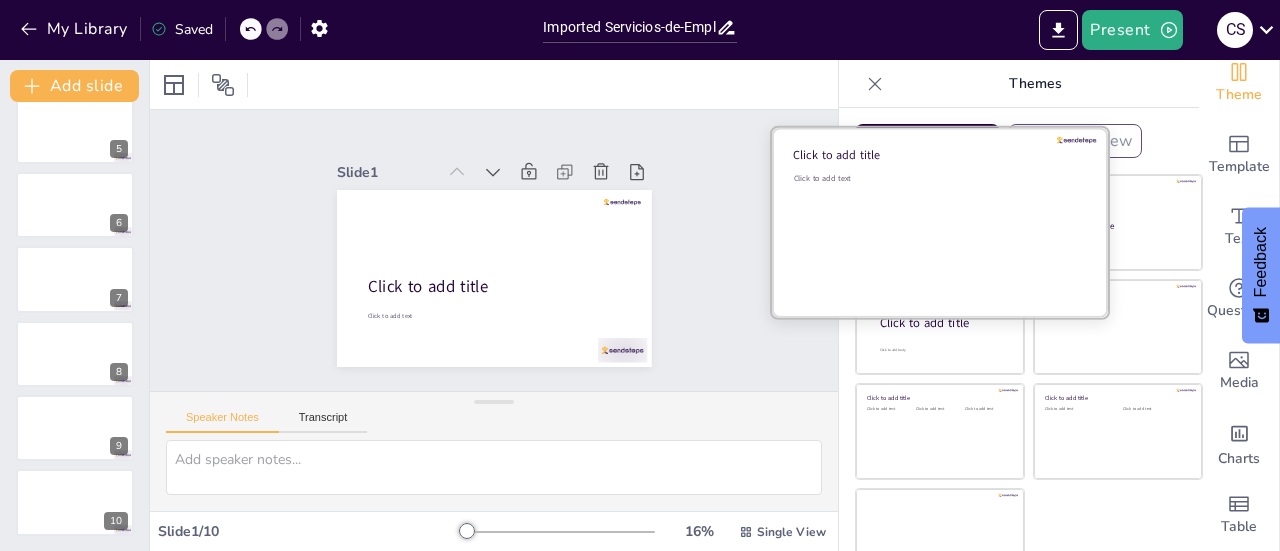 click on "Click to add text" at bounding box center (937, 235) 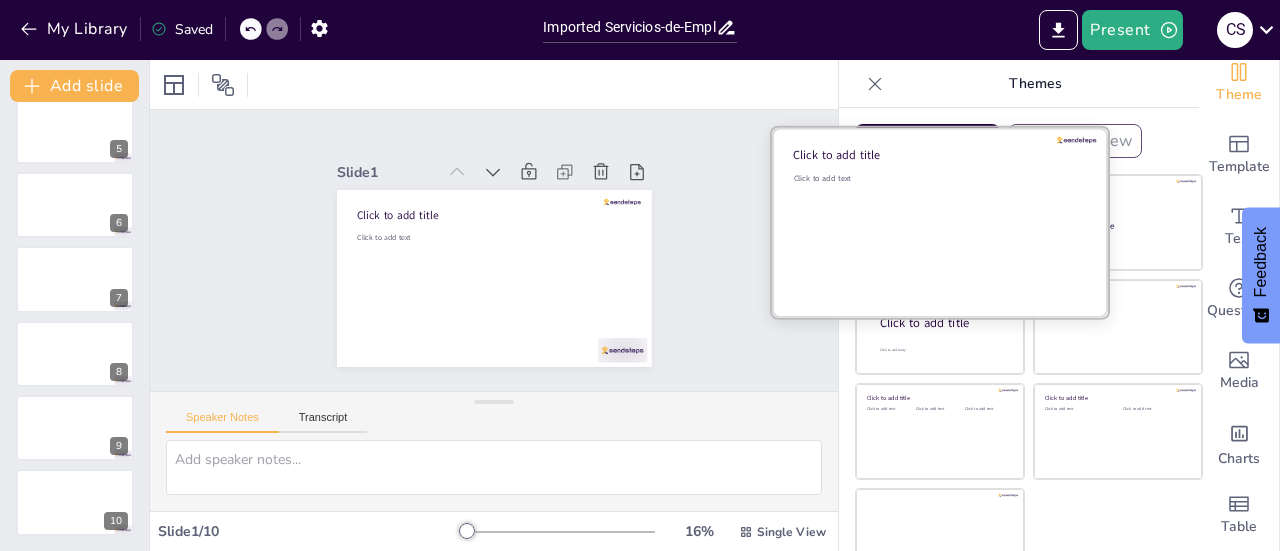 click on "Click to add text" at bounding box center [937, 235] 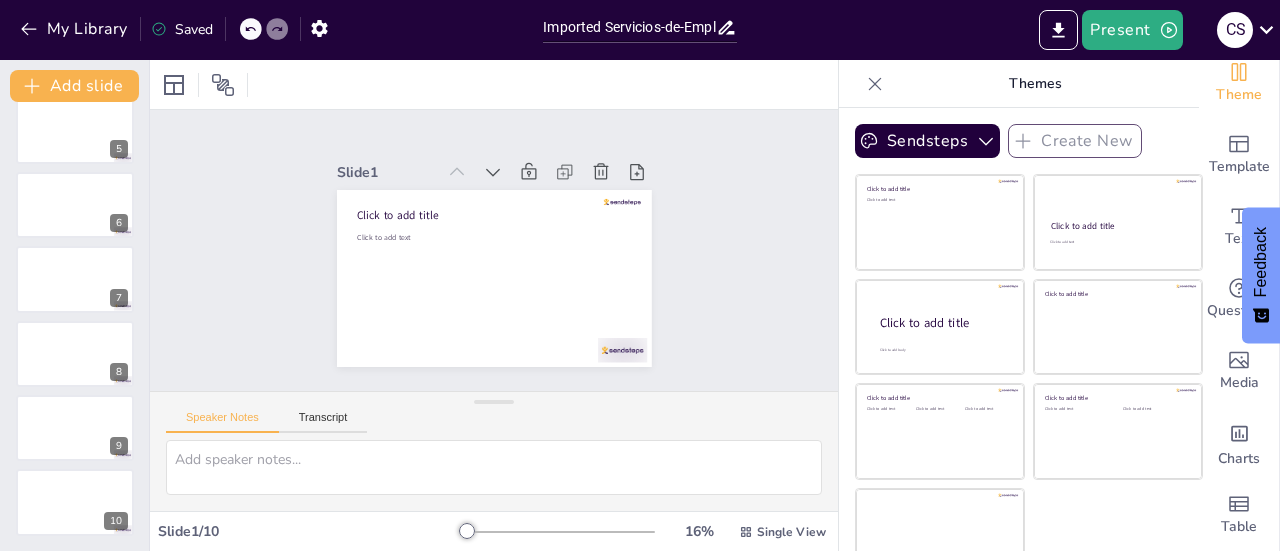 click on "Slide  1 Click to add title Click to add text Slide  2 Slide  3 Slide  4 Slide  5 Slide  6 Slide  7 Slide  8 Slide  9 Slide  10" at bounding box center (494, 250) 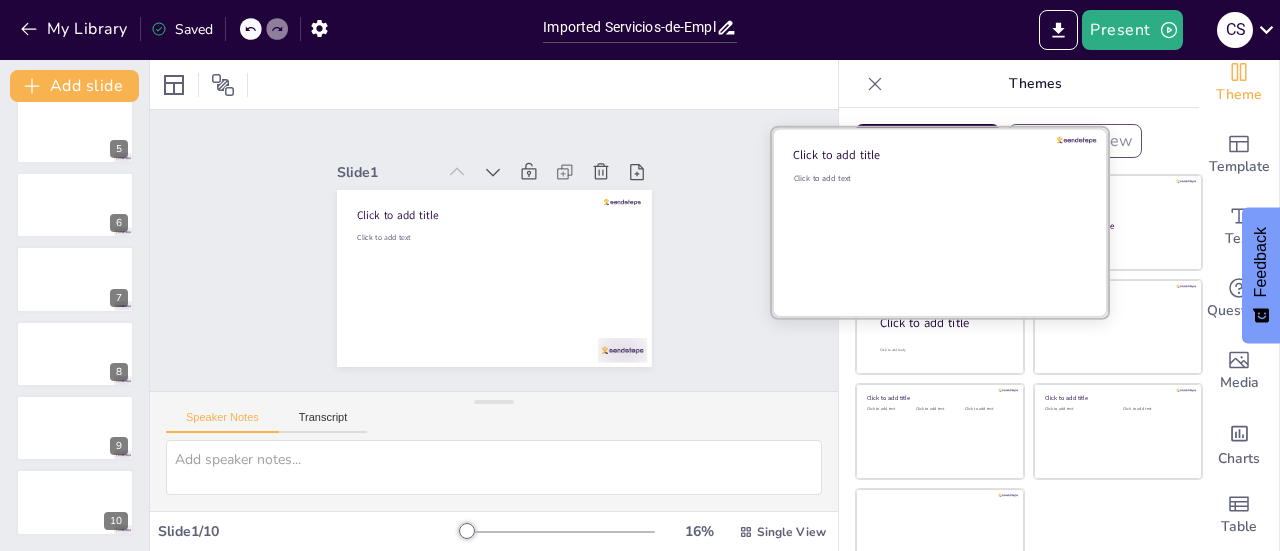 click on "Click to add text" at bounding box center (937, 235) 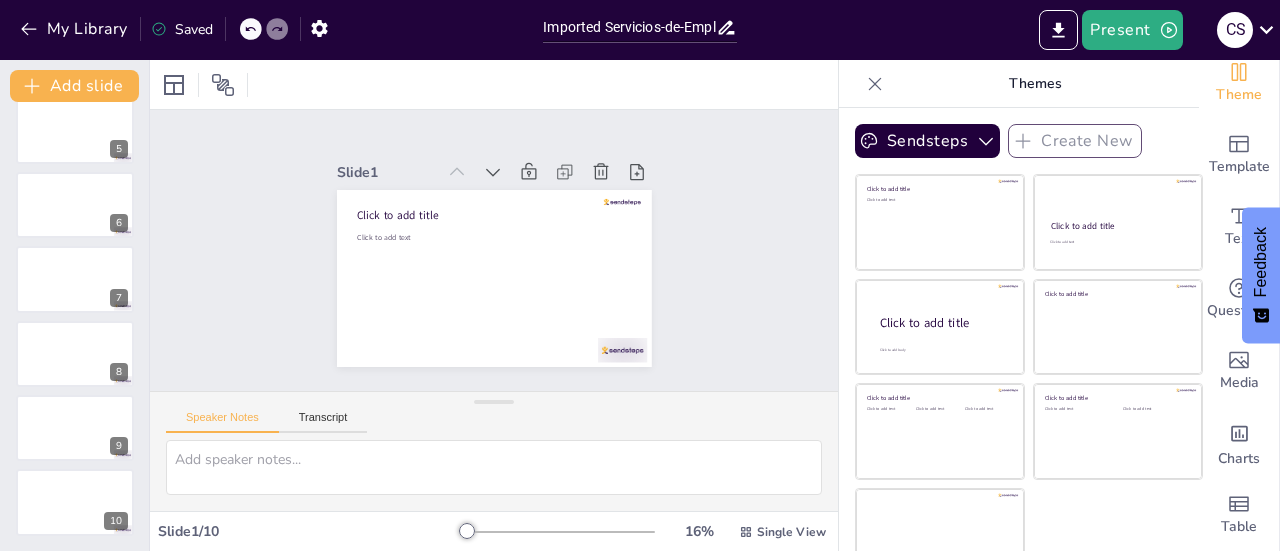 click at bounding box center [75, 131] 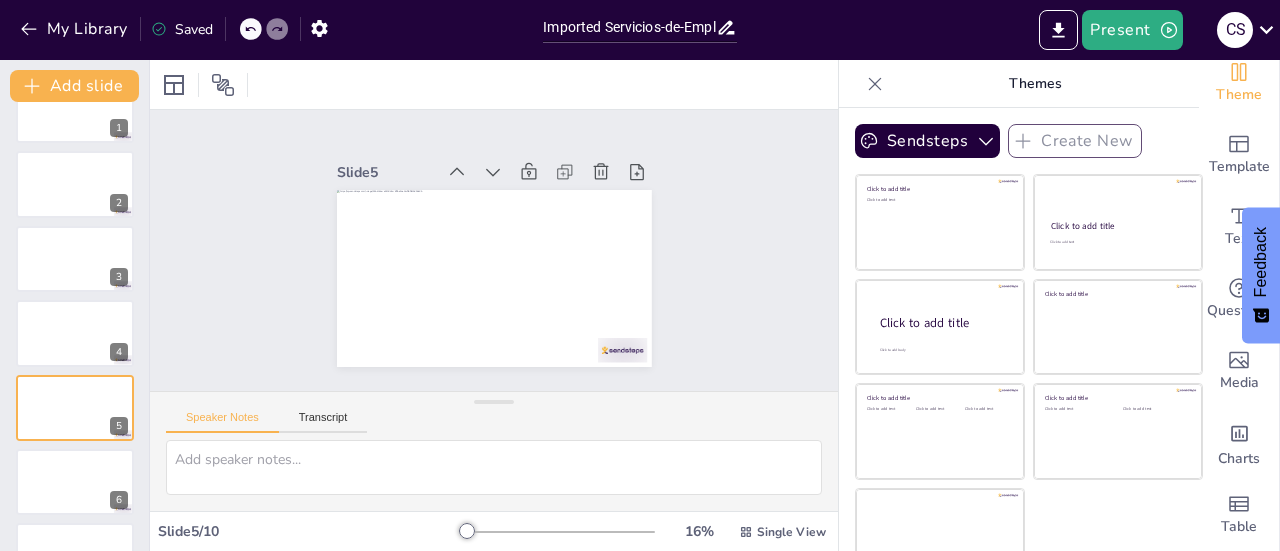 scroll, scrollTop: 0, scrollLeft: 0, axis: both 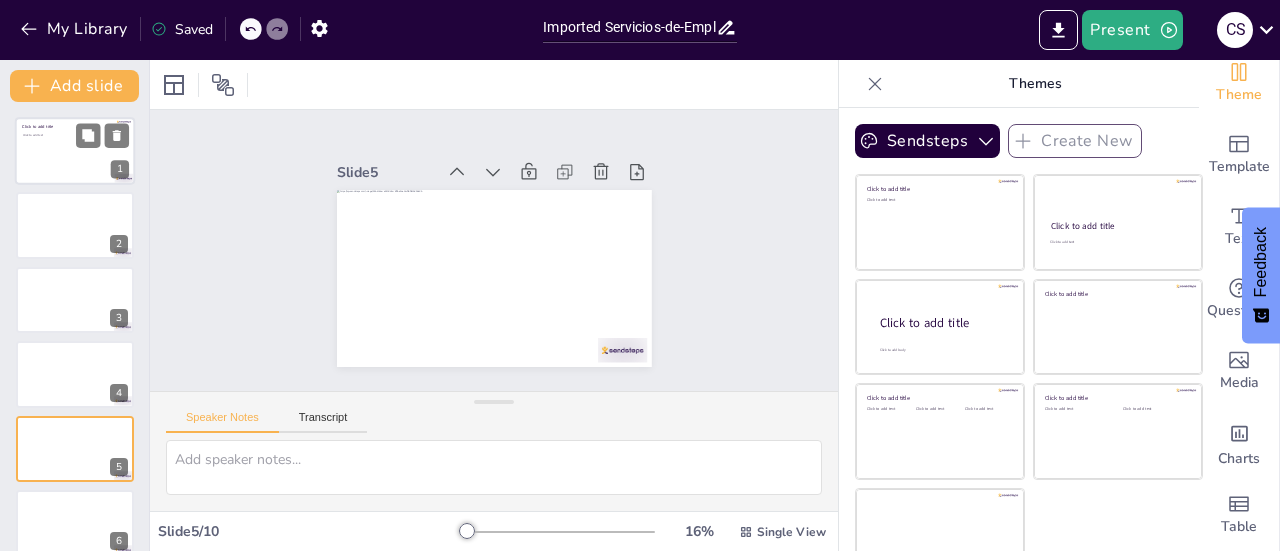 click on "Click to add text" at bounding box center (74, 156) 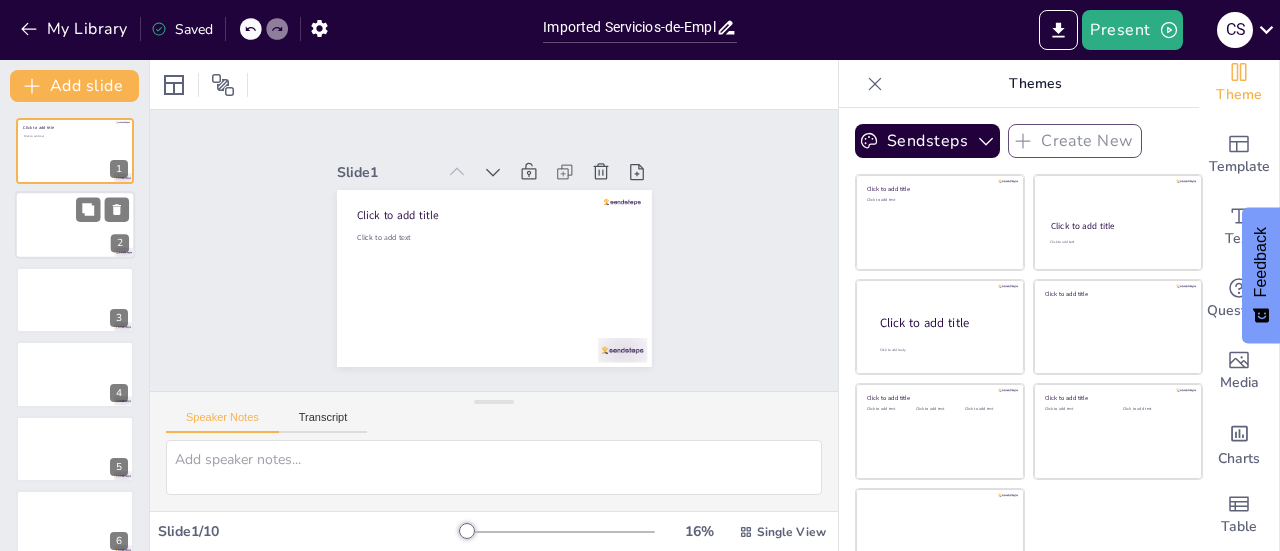 click at bounding box center [75, 226] 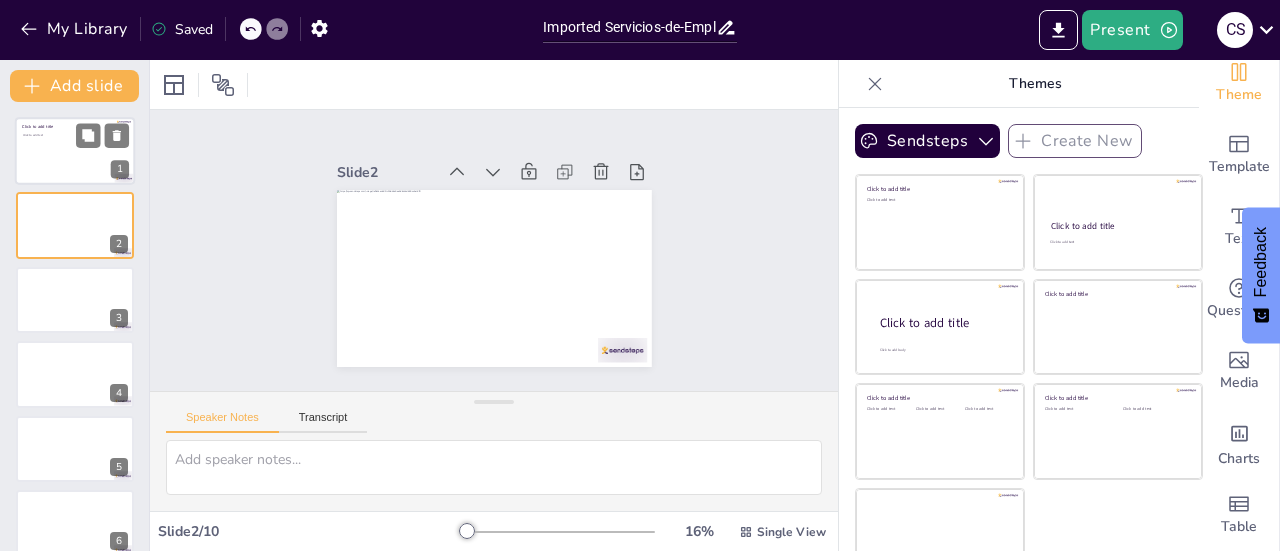 click on "Click to add text" at bounding box center (74, 156) 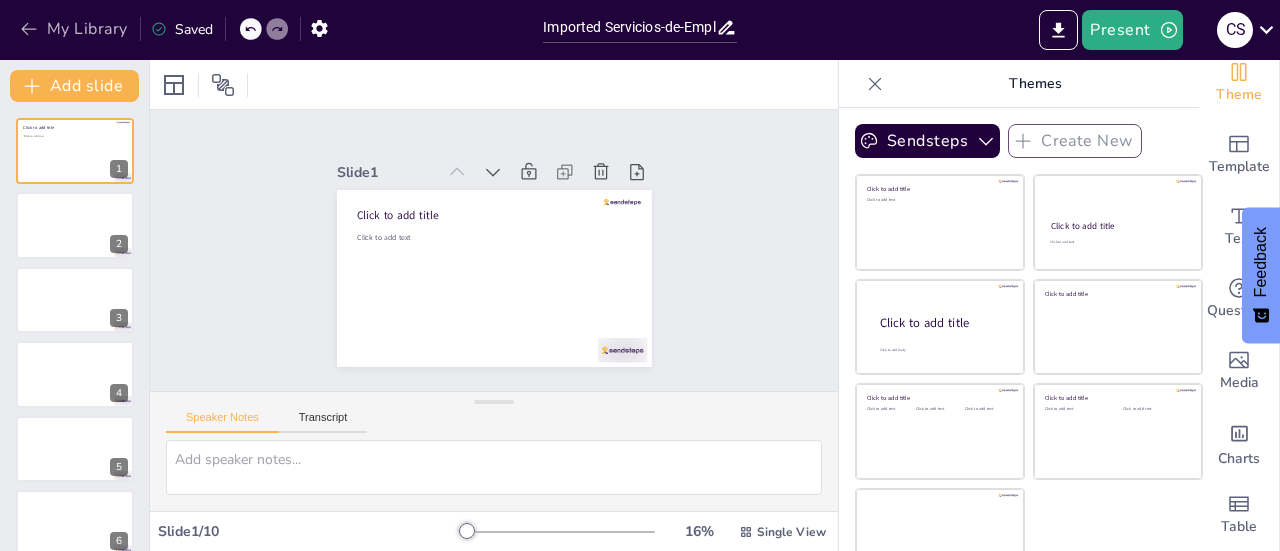click on "My Library" at bounding box center [75, 29] 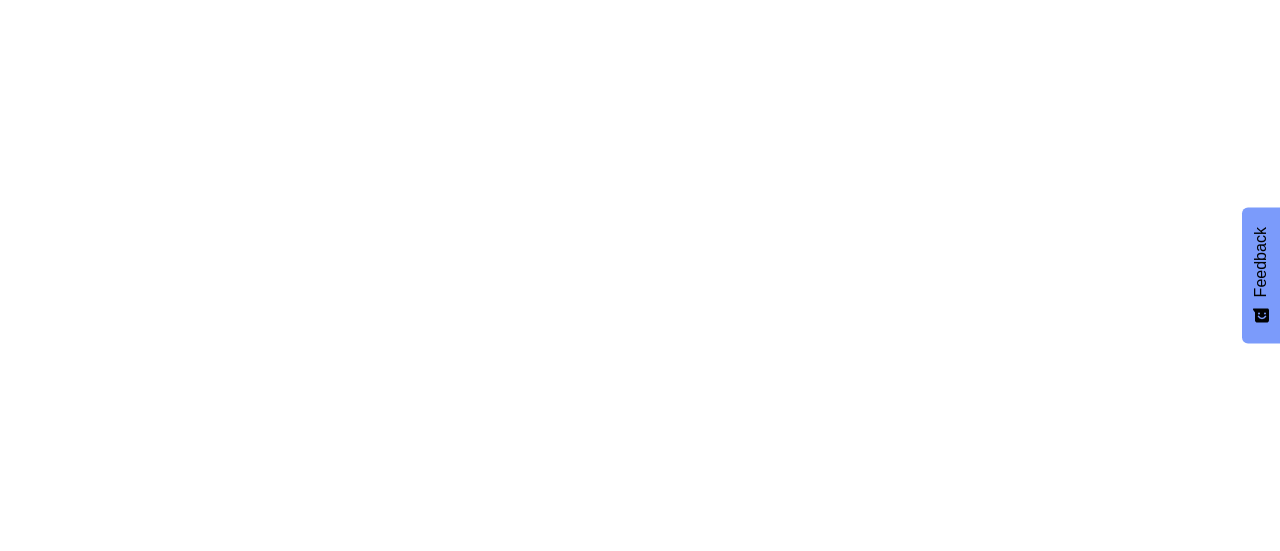 scroll, scrollTop: 0, scrollLeft: 0, axis: both 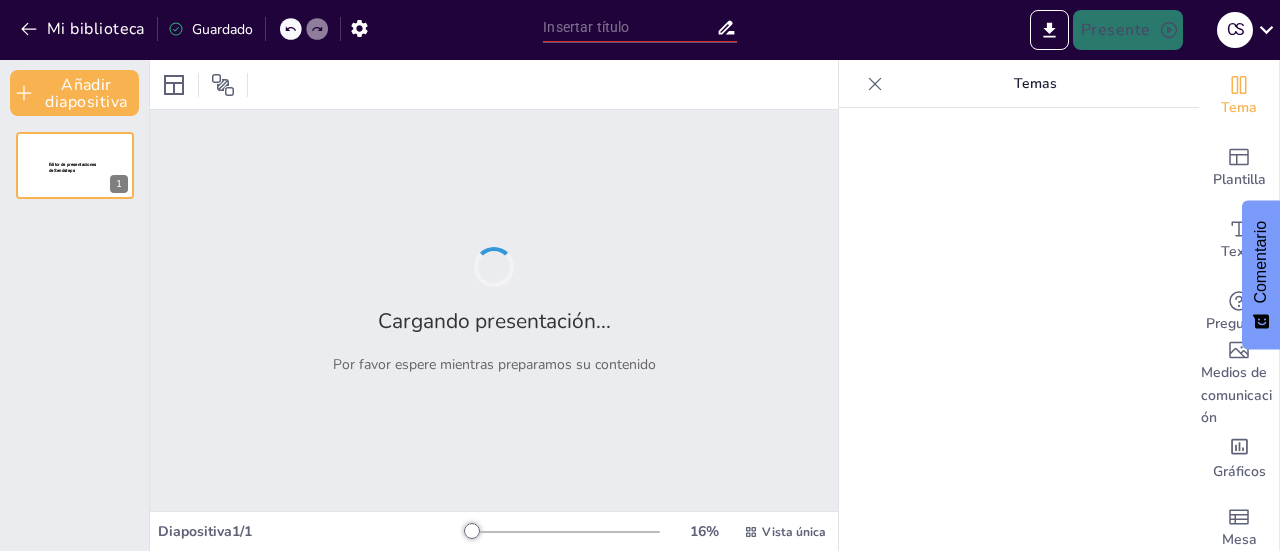 type on "Servicios de la Agencia de Empleo de Comfenalco Tolima para Empresas" 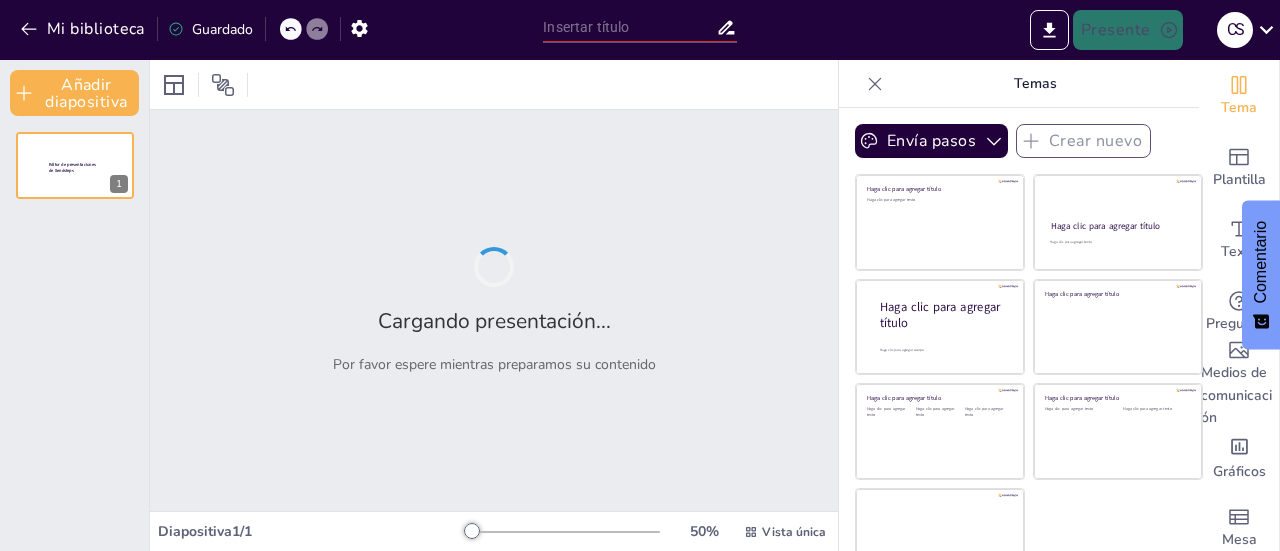 type on "Servicios de la Agencia de Empleo de Comfenalco Tolima para Empresas" 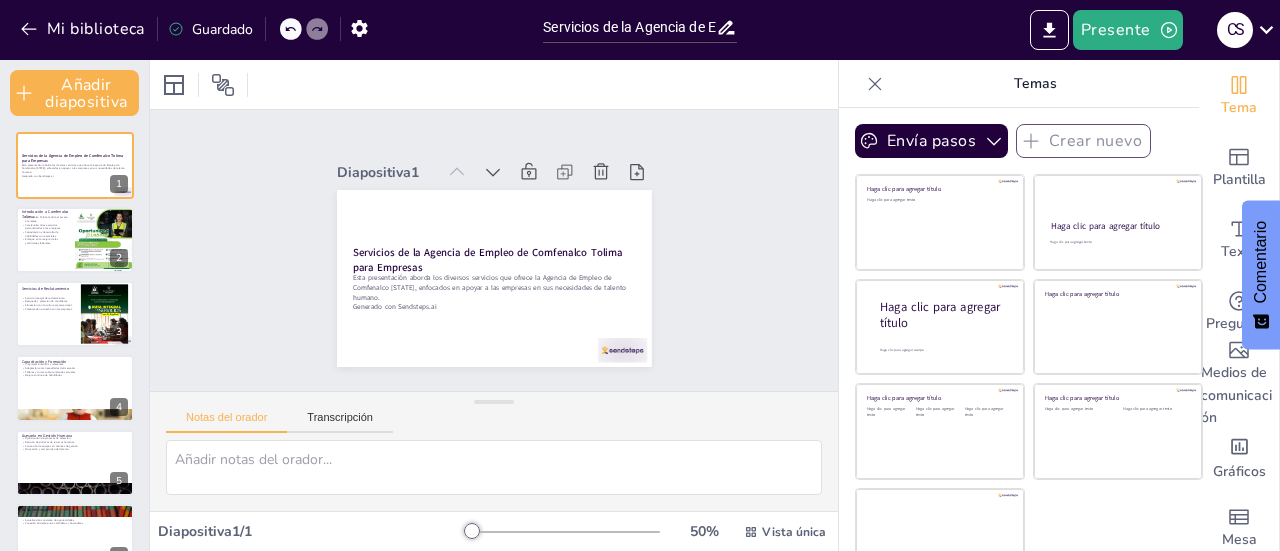 click 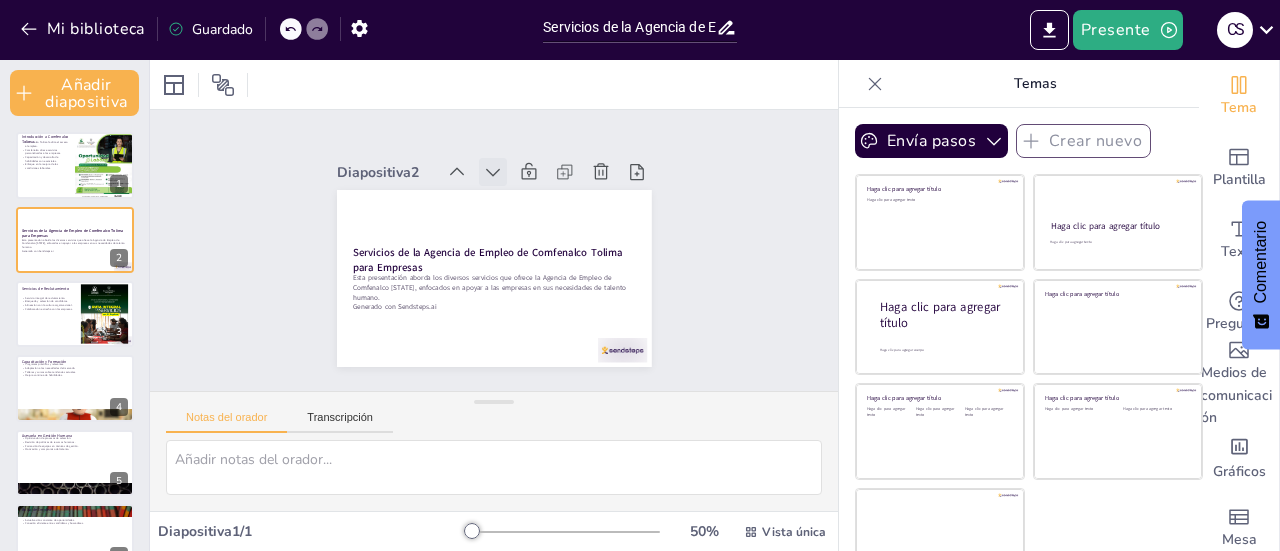 click 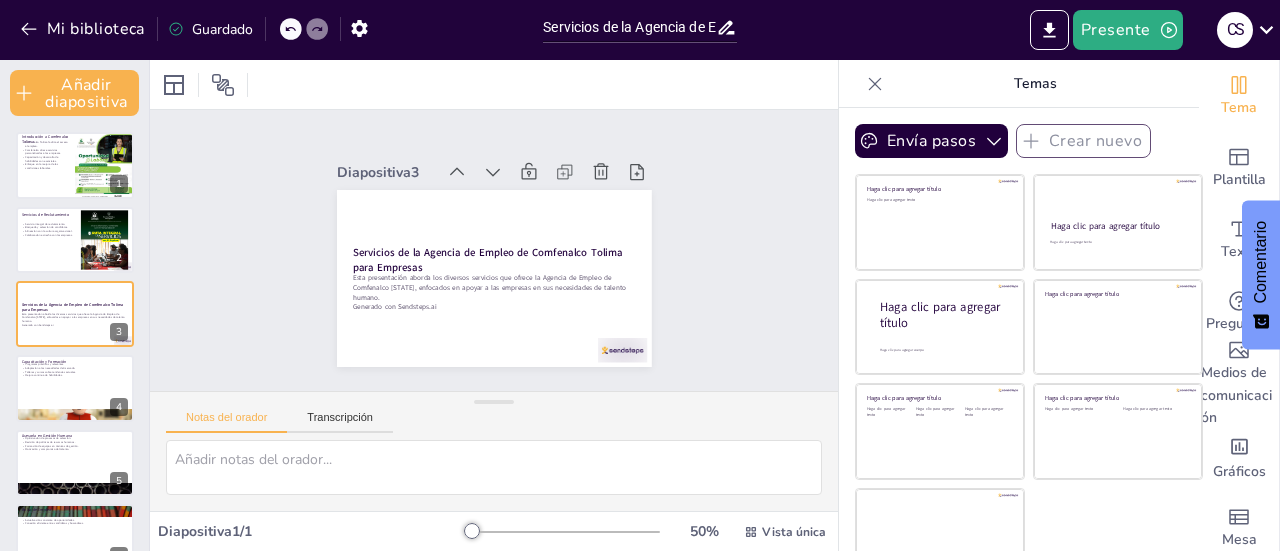 click 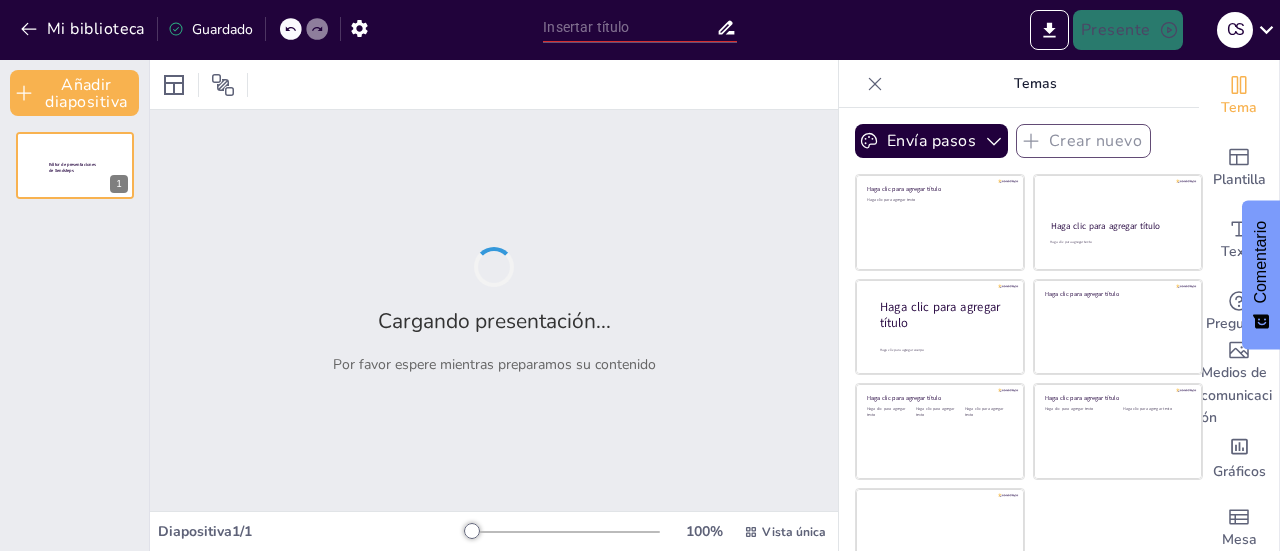 type on "Servicios de la Agencia de Empleo de Comfenalco Tolima para Empresas" 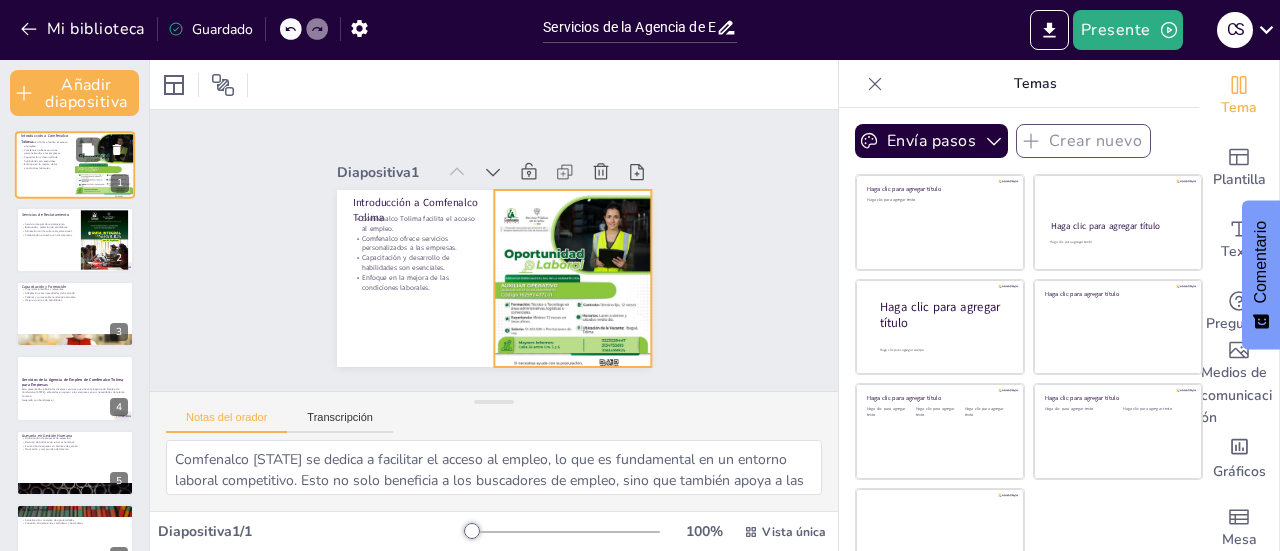 click at bounding box center [105, 165] 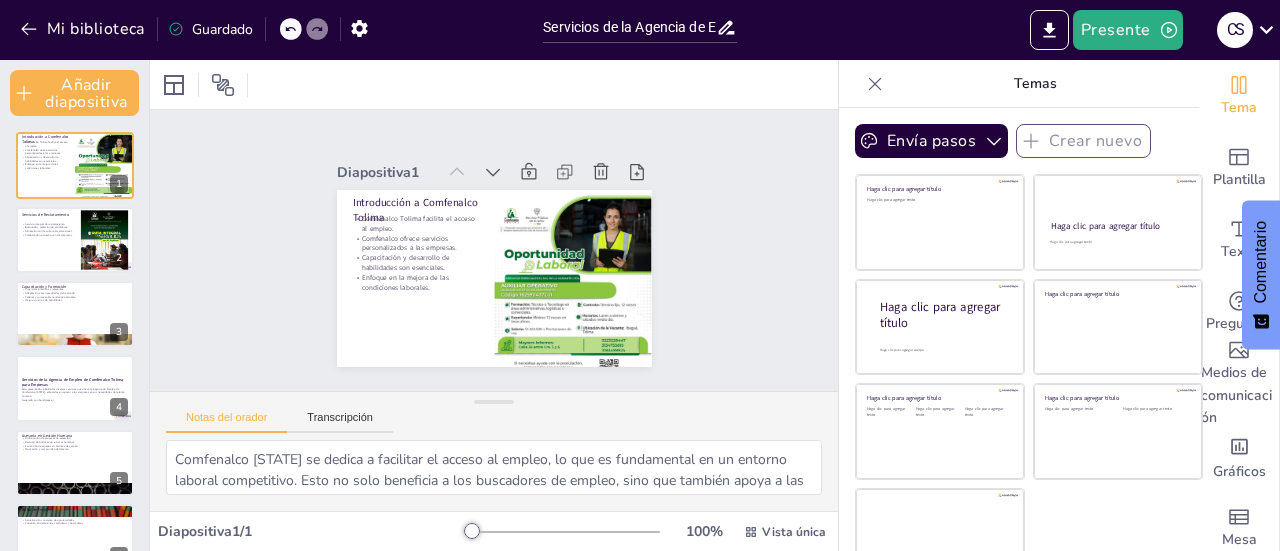 click on "Introducción a Comfenalco [STATE] Comfenalco [STATE] facilita el acceso al empleo. Comfenalco ofrece servicios personalizados a las empresas. Capacitación y desarrollo de habilidades son esenciales. Enfoque en la mejora de las condiciones laborales. 1 Servicios de Reclutamiento Servicio integral de reclutamiento. Búsqueda y selección de candidatos. Alineación con la cultura organizacional. Colaboración estrecha con las empresas. 2 Capacitación y Formación Programas prácticos y relevantes. Adaptación a las necesidades del mercado. Talleres y cursos sobre tendencias actuales. Mejora continua de habilidades. 3 Servicios de la Agencia de Empleo de Comfenalco [STATE] para Empresas Esta presentación aborda los diversos servicios que ofrece la Agencia de Empleo de Comfenalco [STATE], enfocados en apoyar a las empresas en sus necesidades de talento humano. Generado con Sendsteps.ai 4 Asesoría en Gestión Humana Optimización de procesos de selección. Revisión de políticas de recursos humanos. 5 6 7 8 9 10" at bounding box center (74, 500) 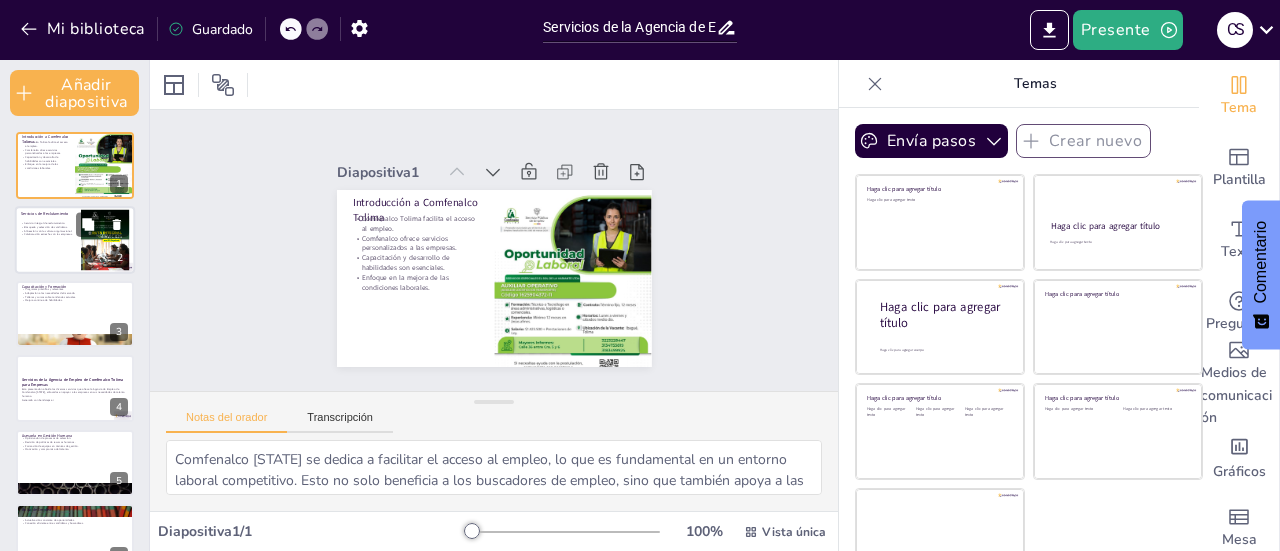 click at bounding box center [75, 240] 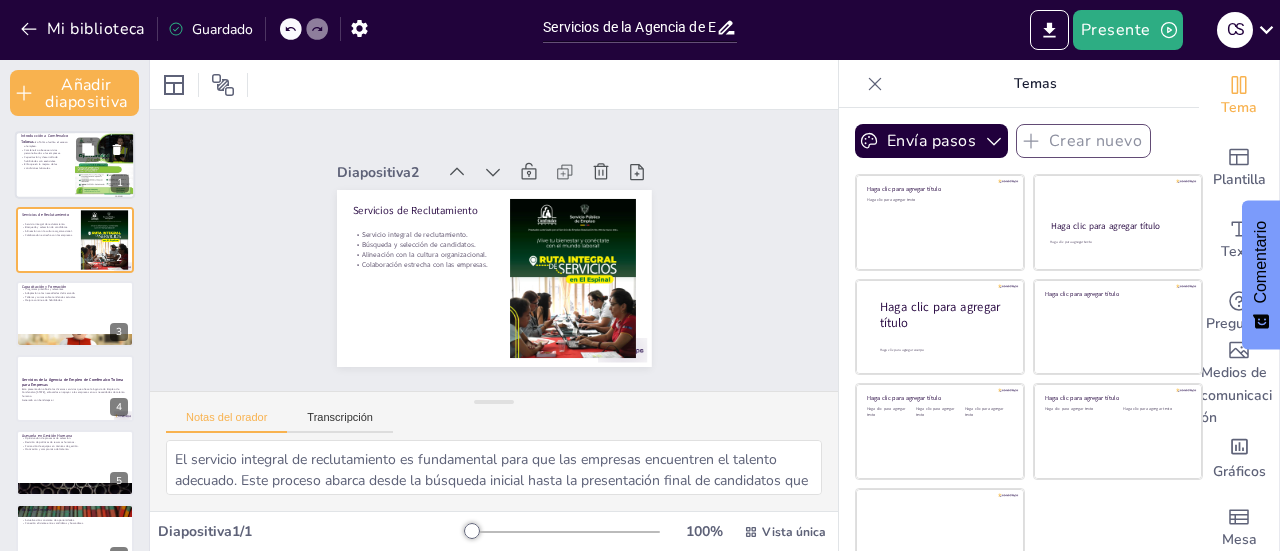 click on "Capacitación y desarrollo de habilidades son esenciales." at bounding box center (45, 159) 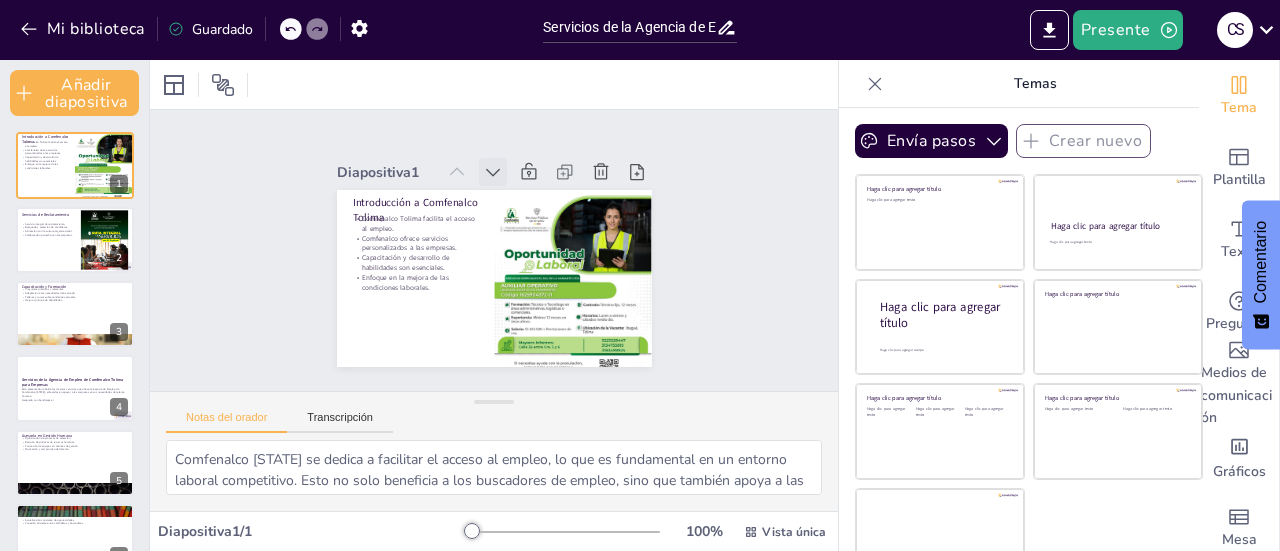 click 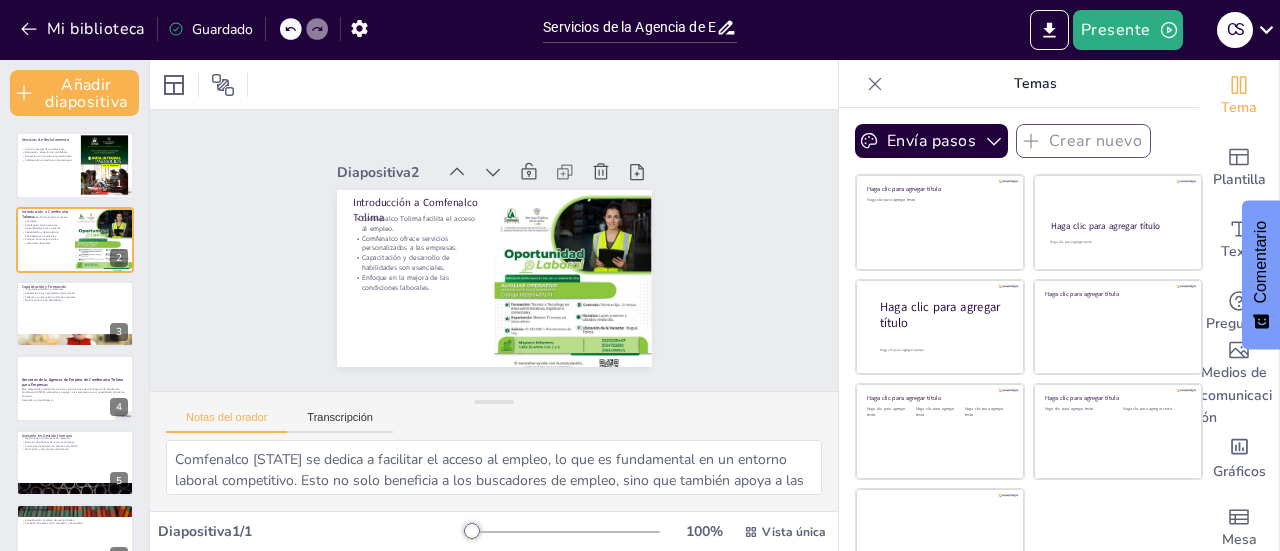 click 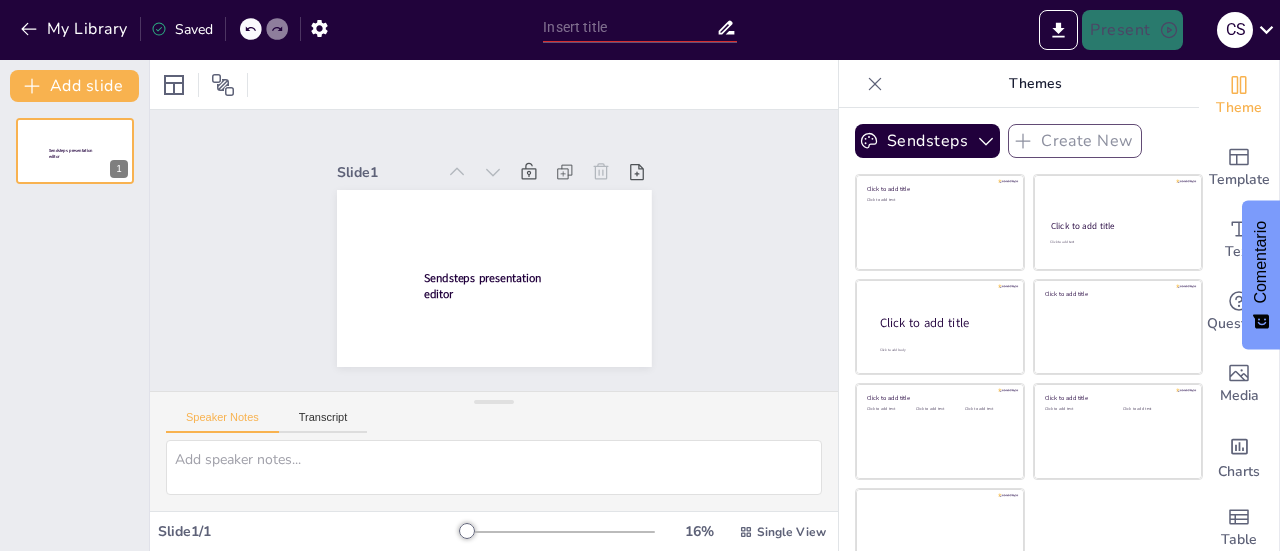 scroll, scrollTop: 0, scrollLeft: 0, axis: both 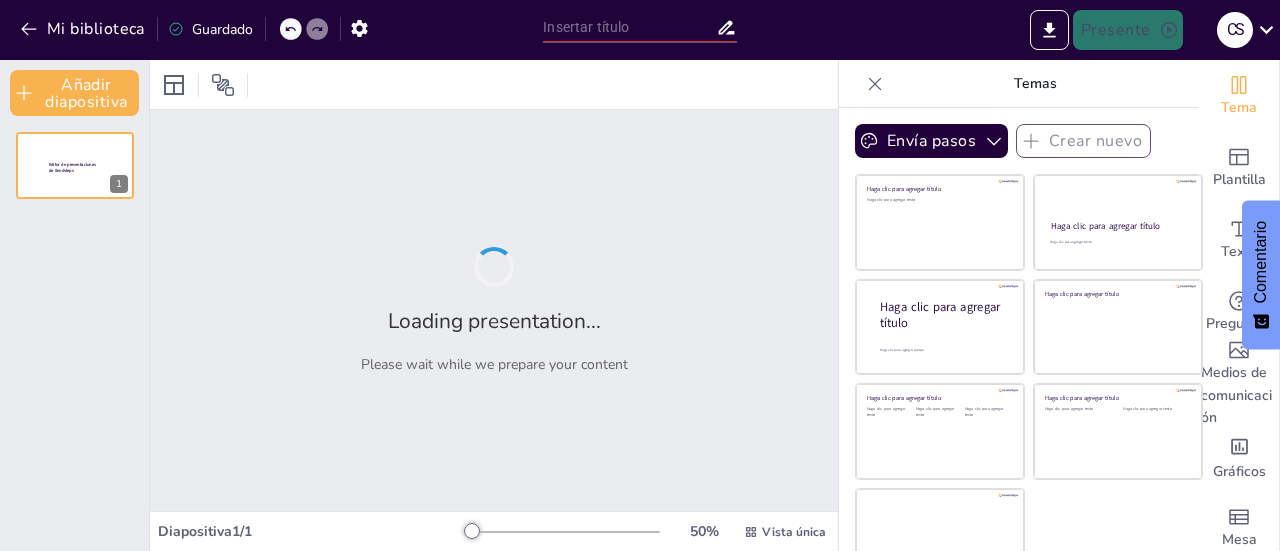 type on "Servicios de la Agencia de Empleo de Comfenalco Tolima para Empresas" 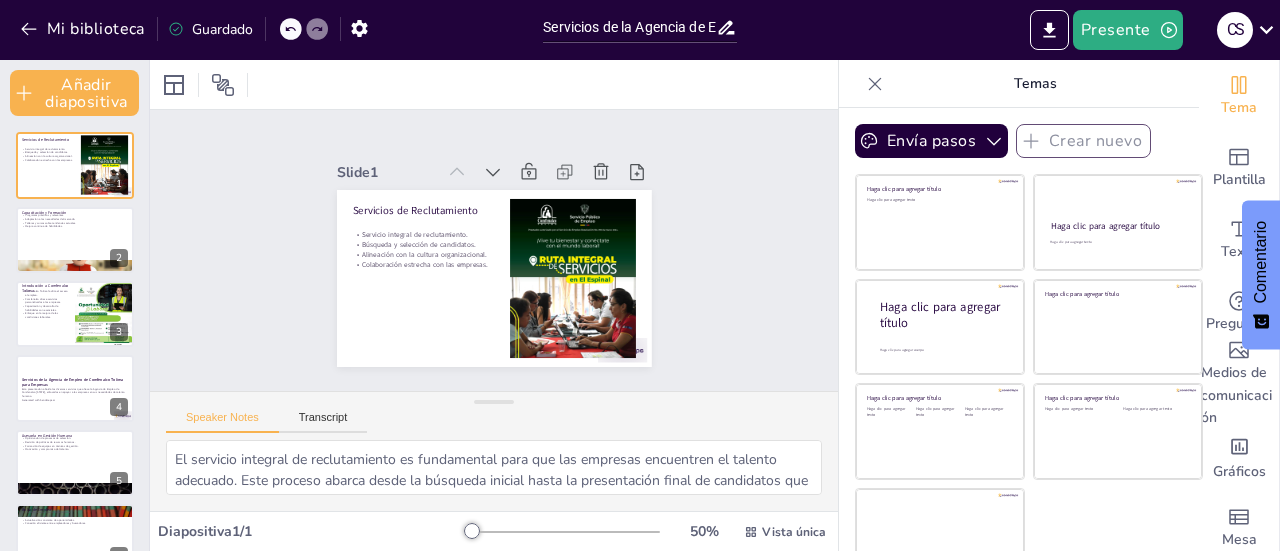 click 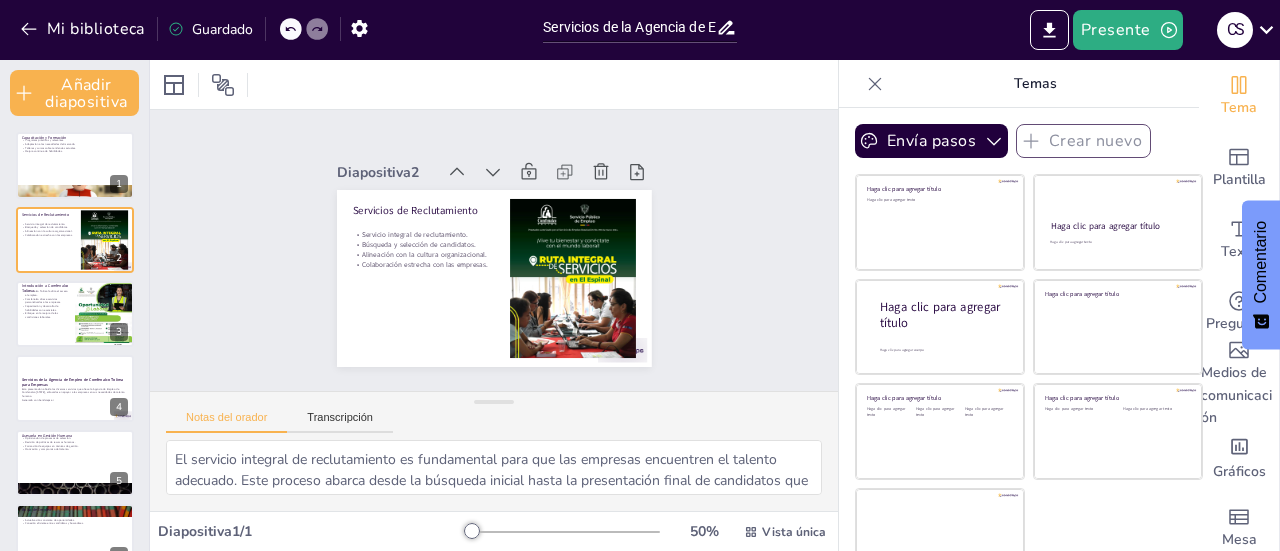 click 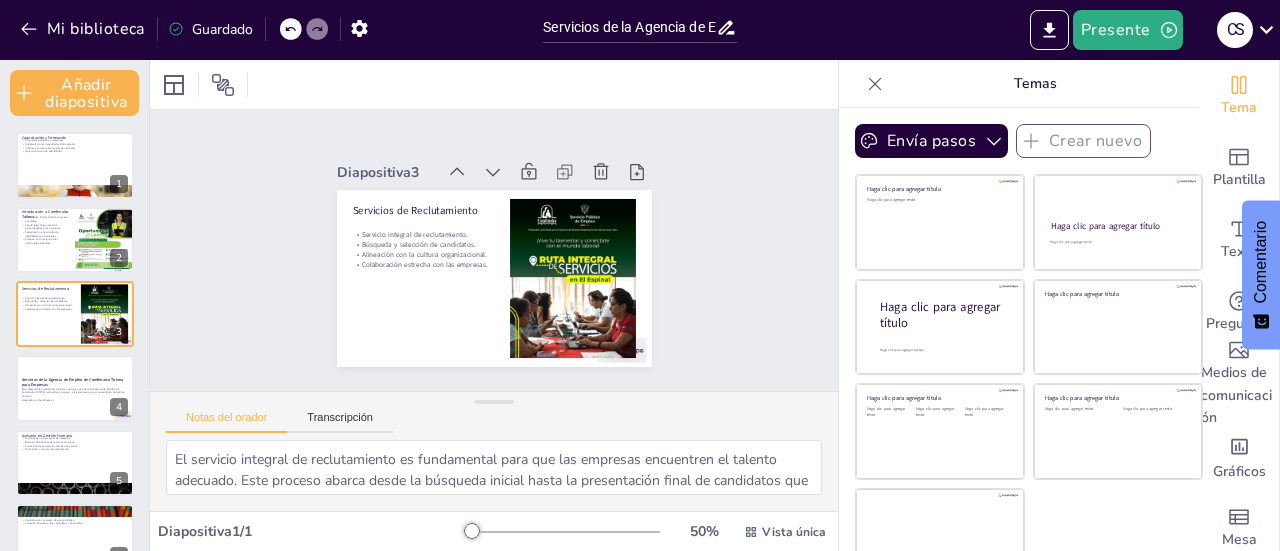 click 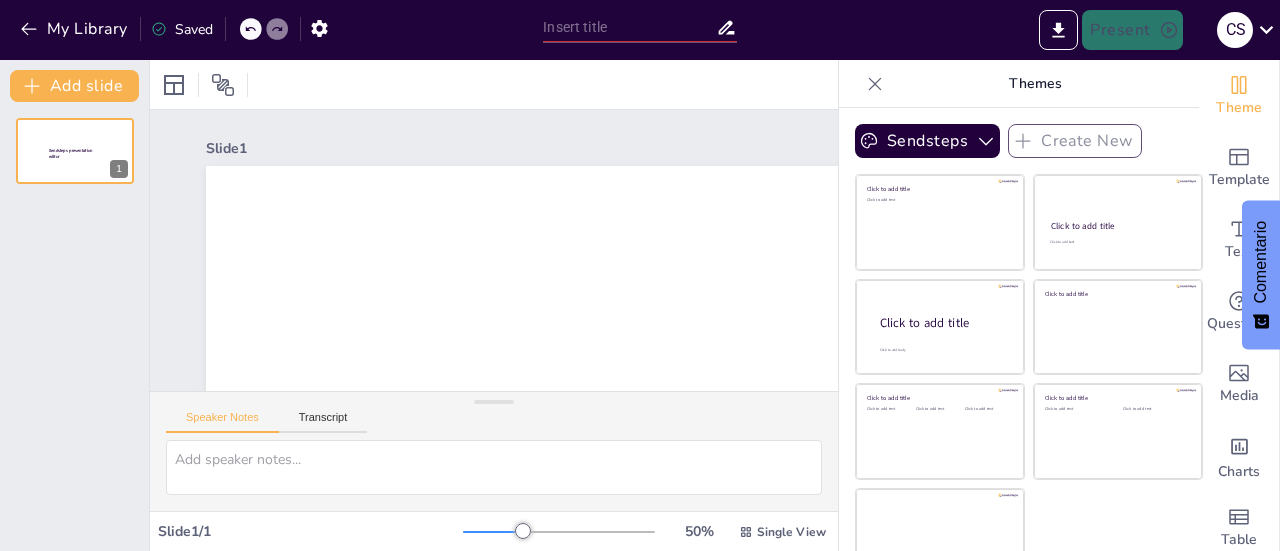 scroll, scrollTop: 0, scrollLeft: 0, axis: both 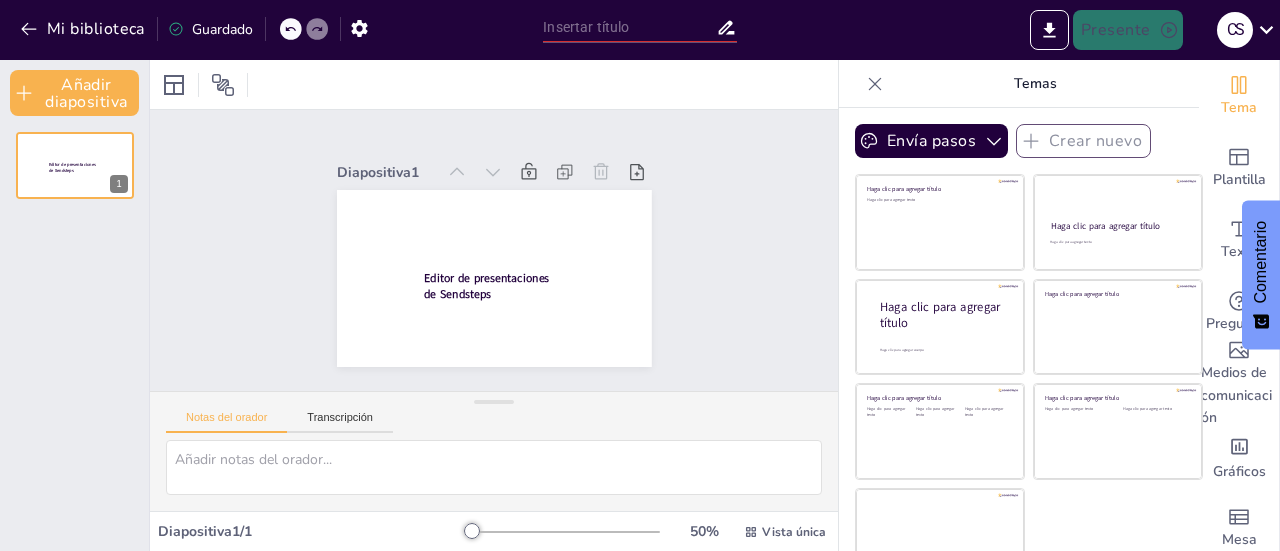 click 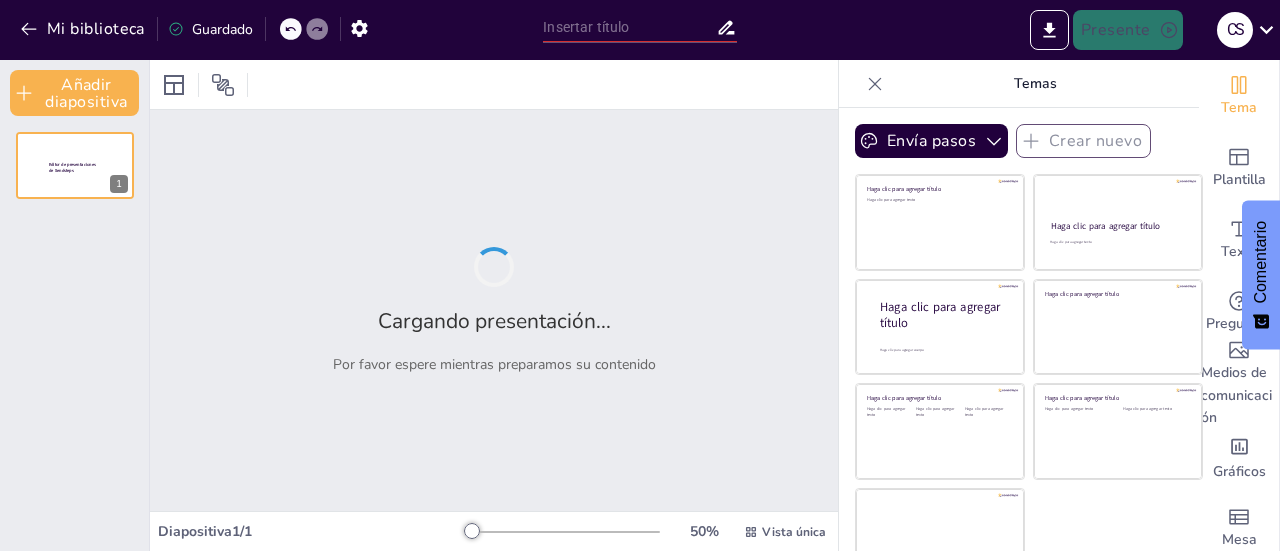 type on "Servicios de la Agencia de Empleo de Comfenalco Tolima para Empresas" 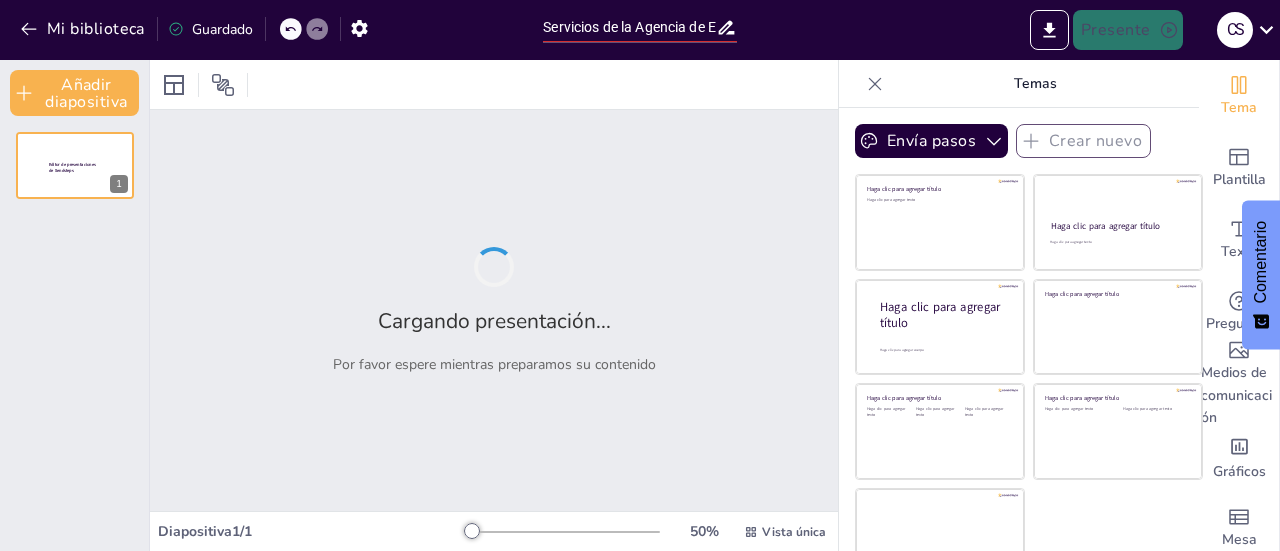 click on "Cargando presentación... Por favor espere mientras preparamos su contenido" at bounding box center [494, 310] 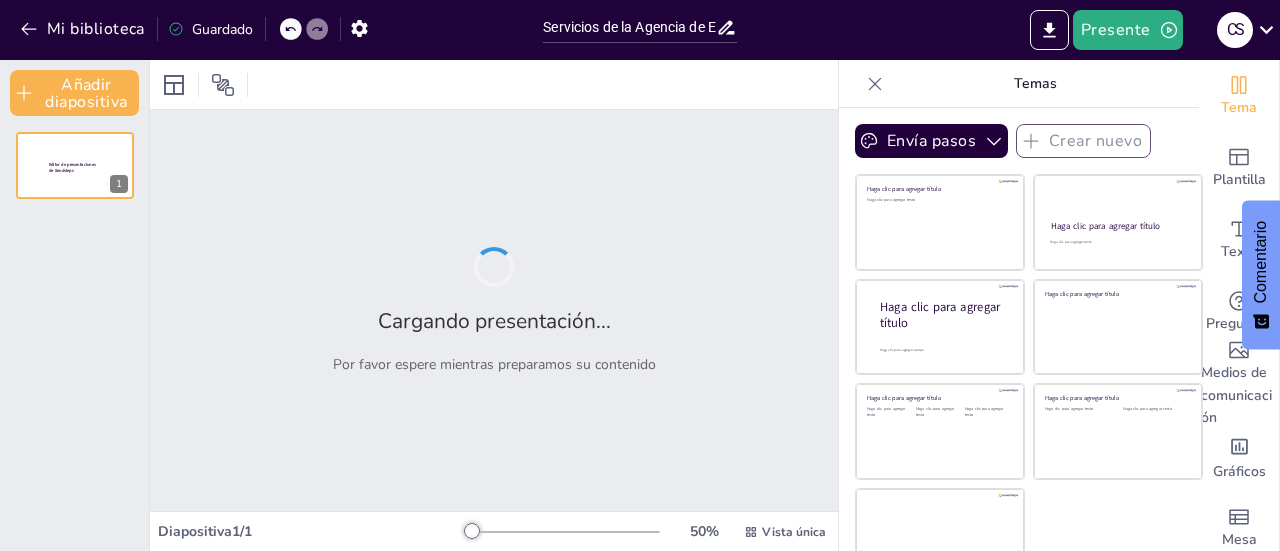 click on "Cargando presentación... Por favor espere mientras preparamos su contenido" at bounding box center (494, 310) 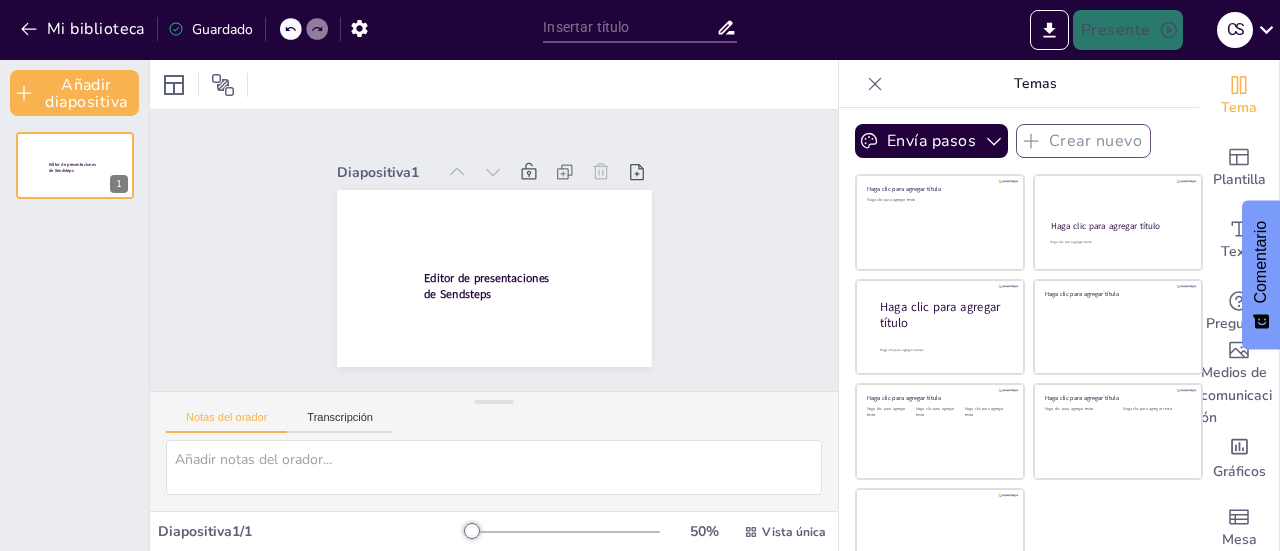 type on "Servicios de la Agencia de Empleo de Comfenalco Tolima para Empresas" 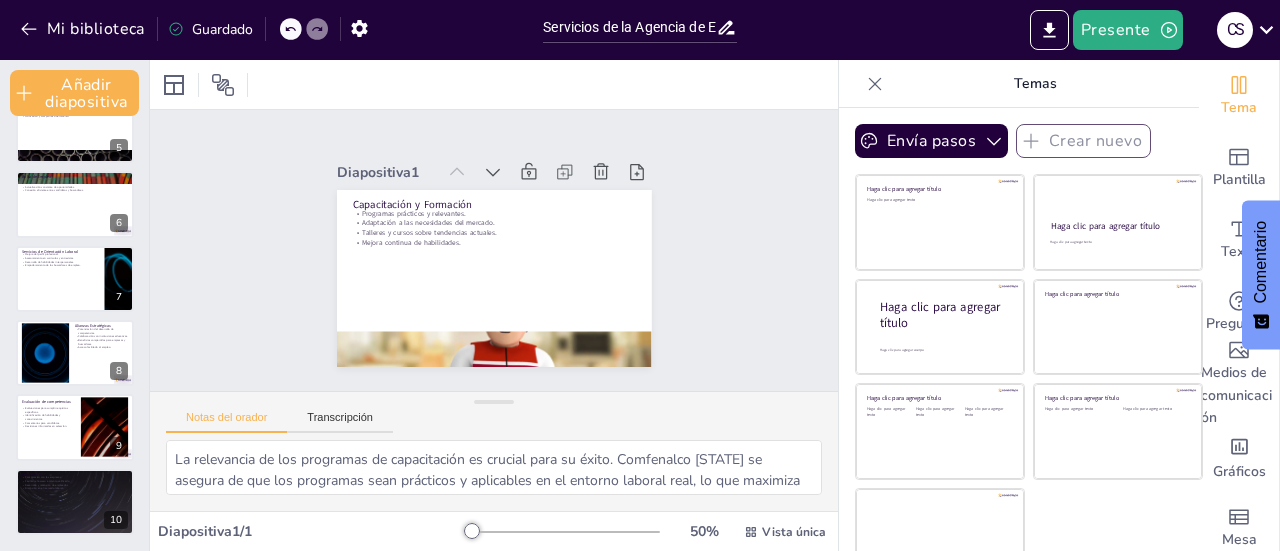 scroll, scrollTop: 0, scrollLeft: 0, axis: both 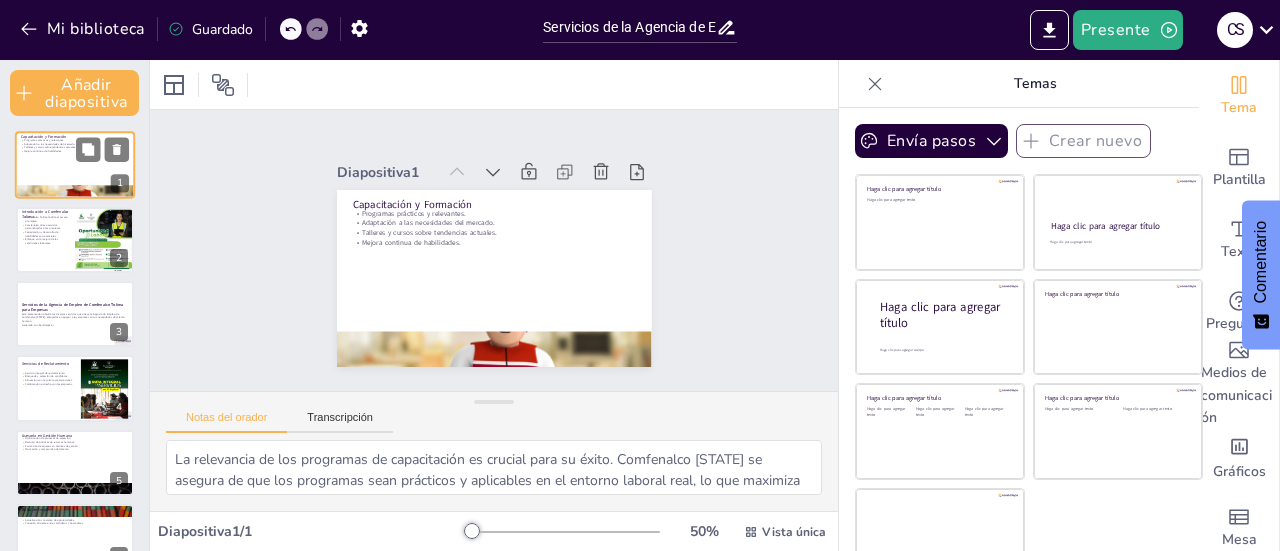 click at bounding box center [102, 150] 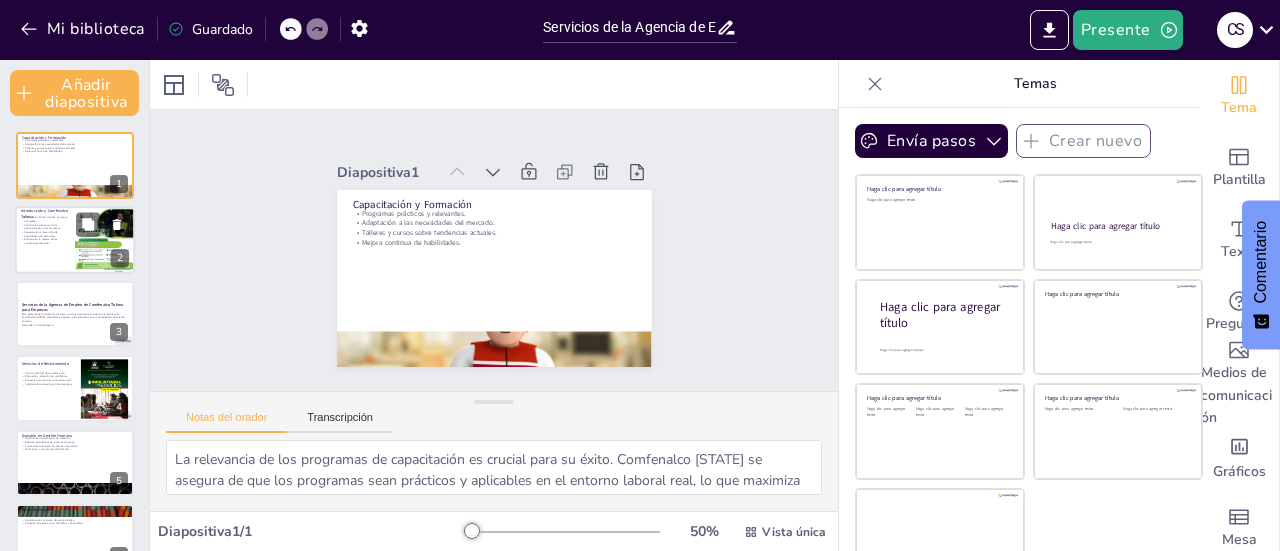 click at bounding box center (105, 239) 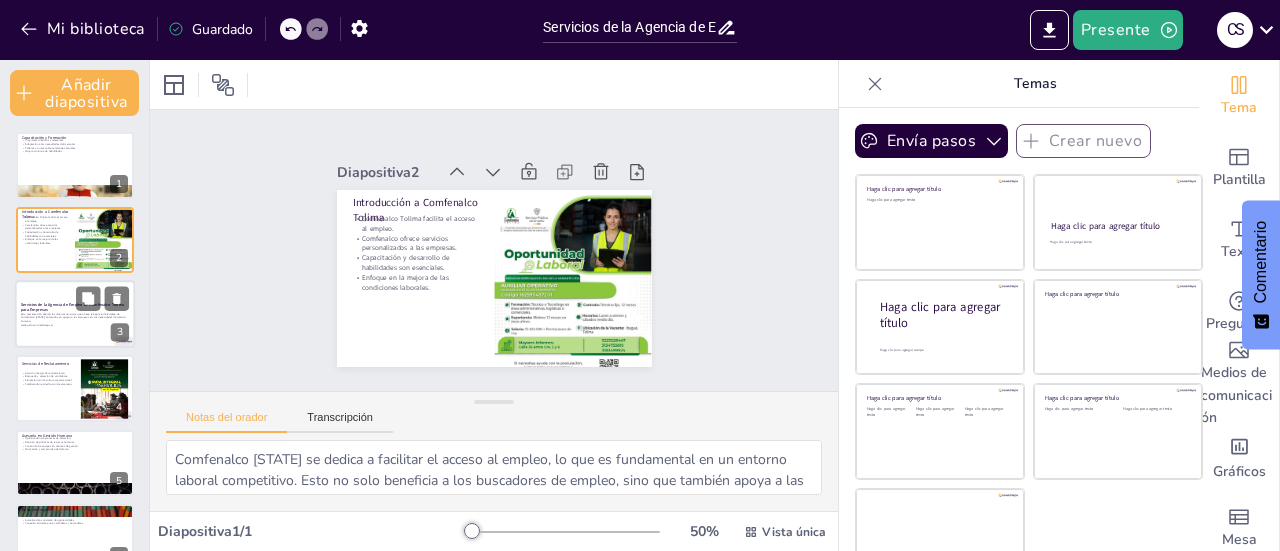 click at bounding box center (75, 314) 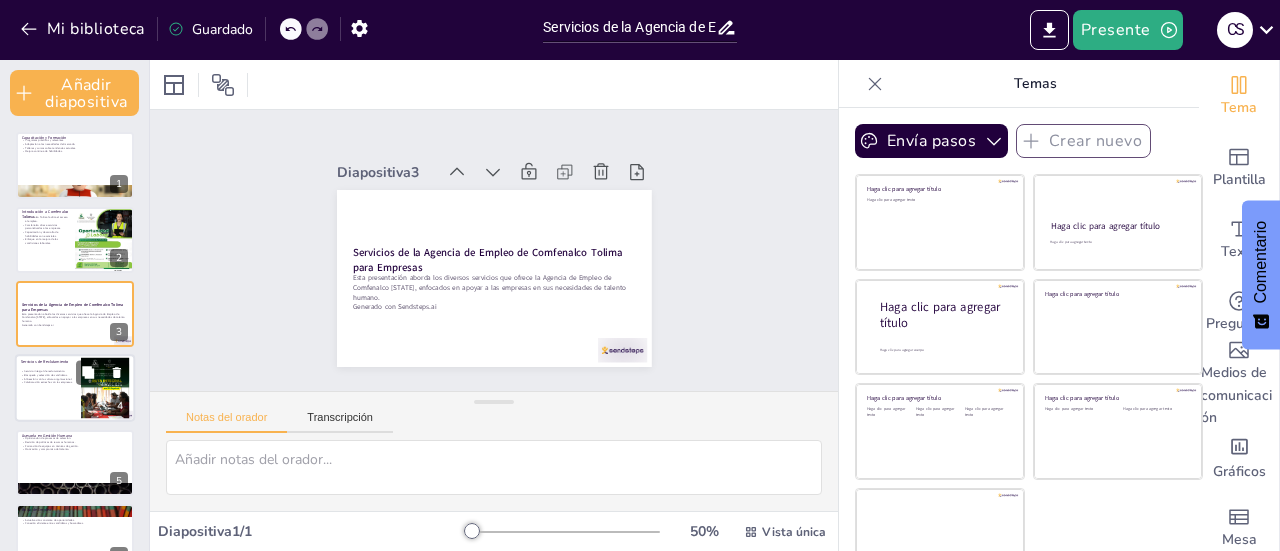 click at bounding box center [75, 389] 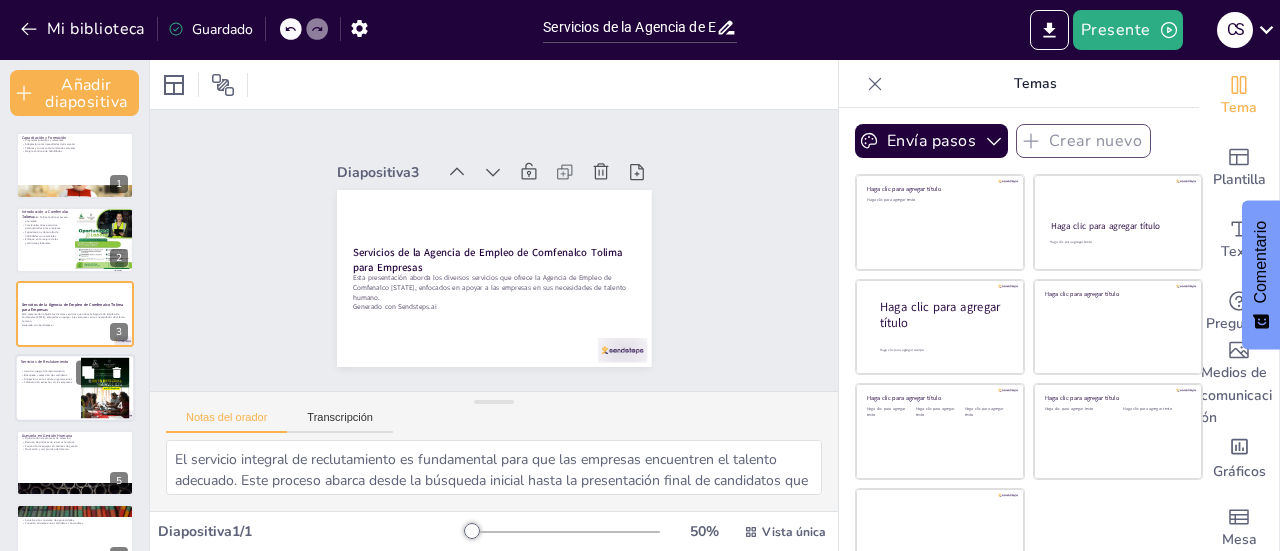scroll, scrollTop: 55, scrollLeft: 0, axis: vertical 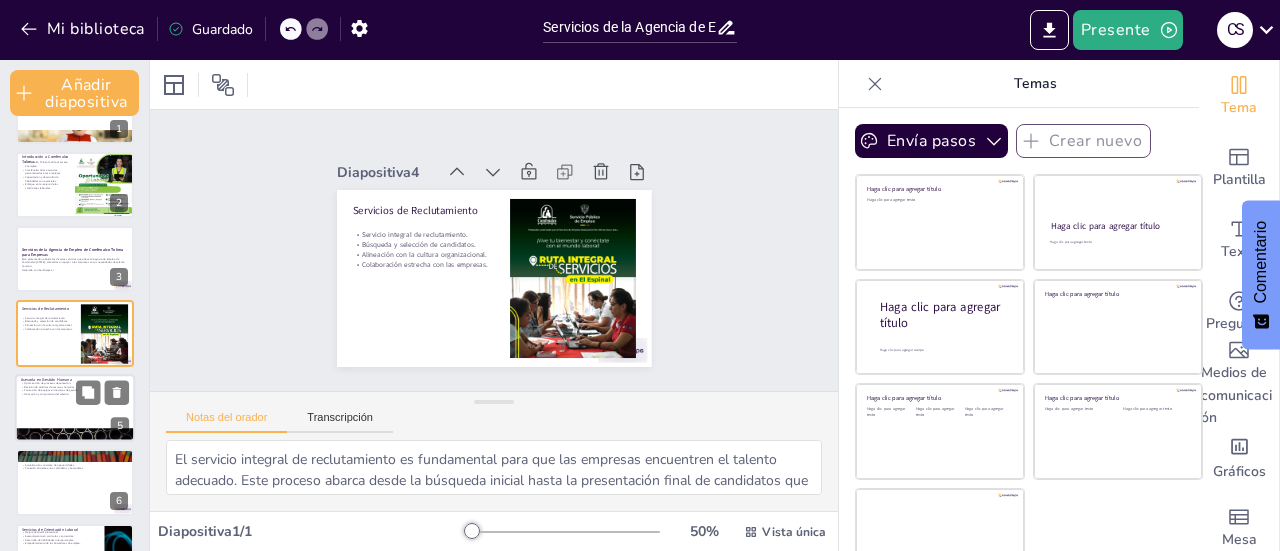 click at bounding box center [75, 408] 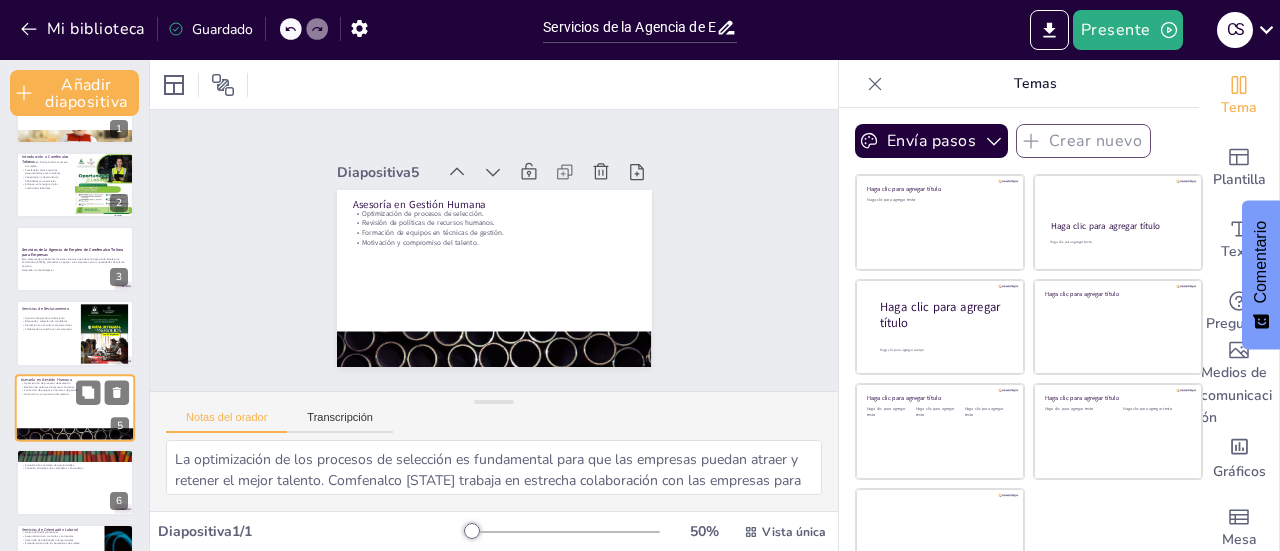 scroll, scrollTop: 129, scrollLeft: 0, axis: vertical 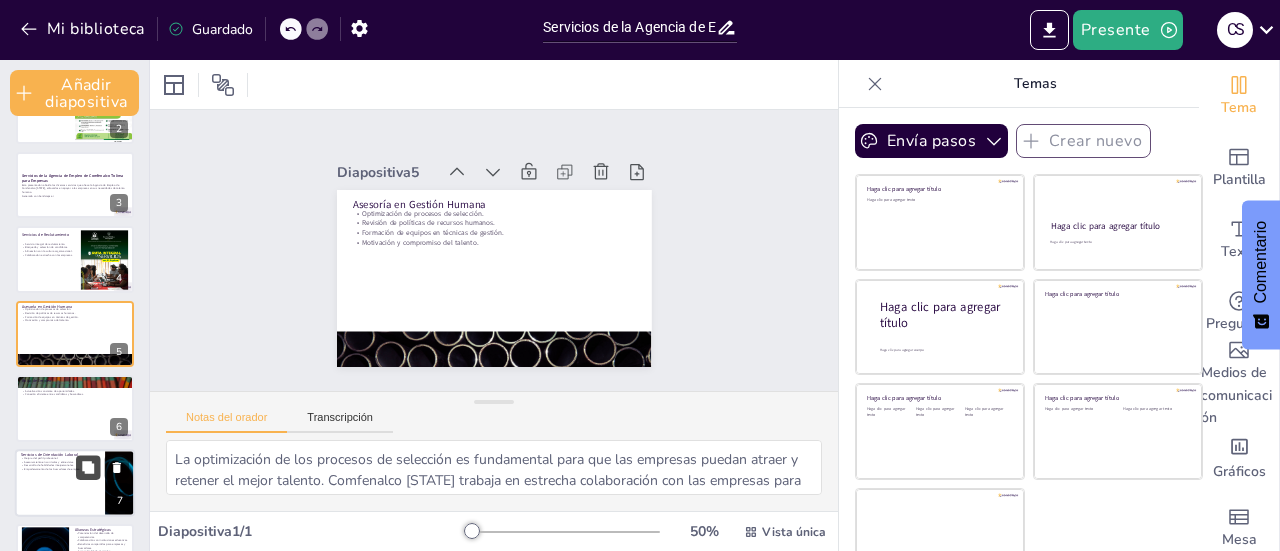click at bounding box center (88, 467) 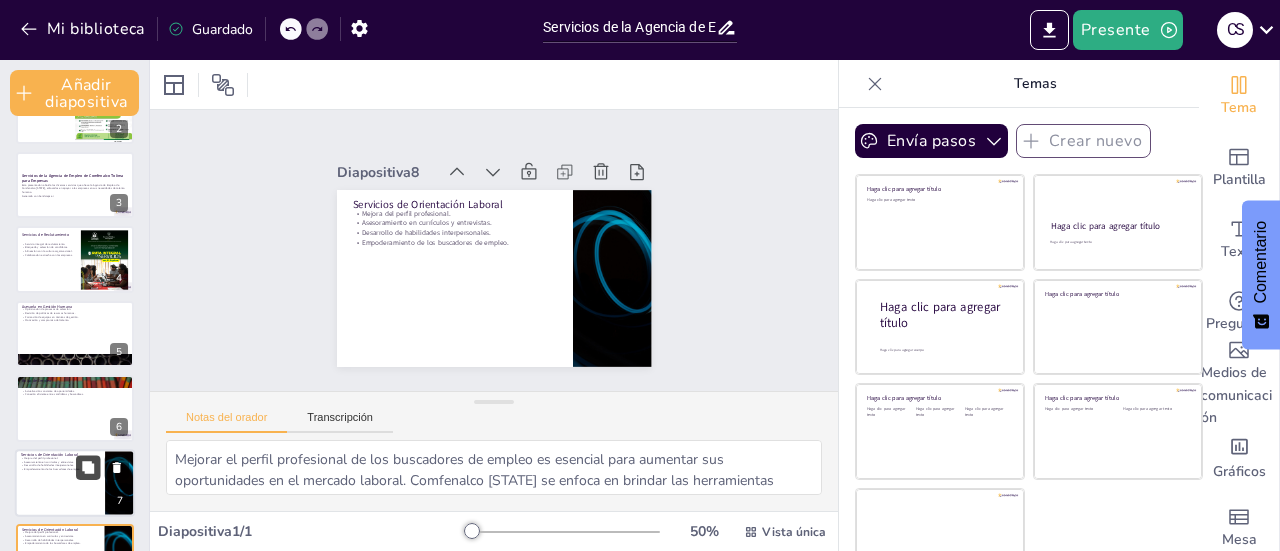 scroll, scrollTop: 352, scrollLeft: 0, axis: vertical 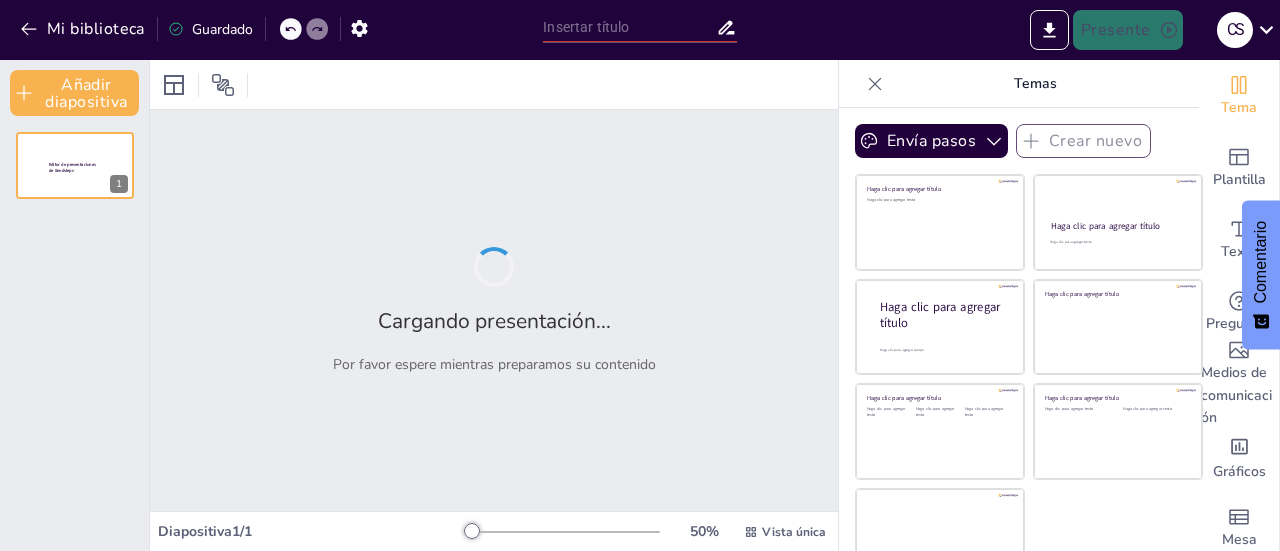 type on "Servicios de la Agencia de Empleo de Comfenalco Tolima para Empresas" 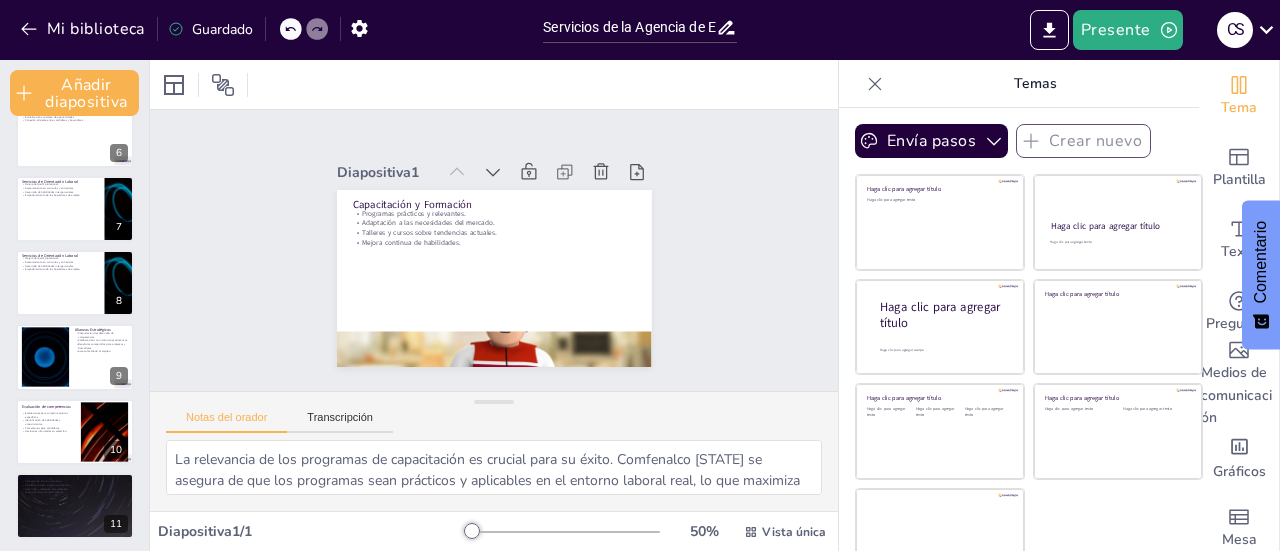 scroll, scrollTop: 408, scrollLeft: 0, axis: vertical 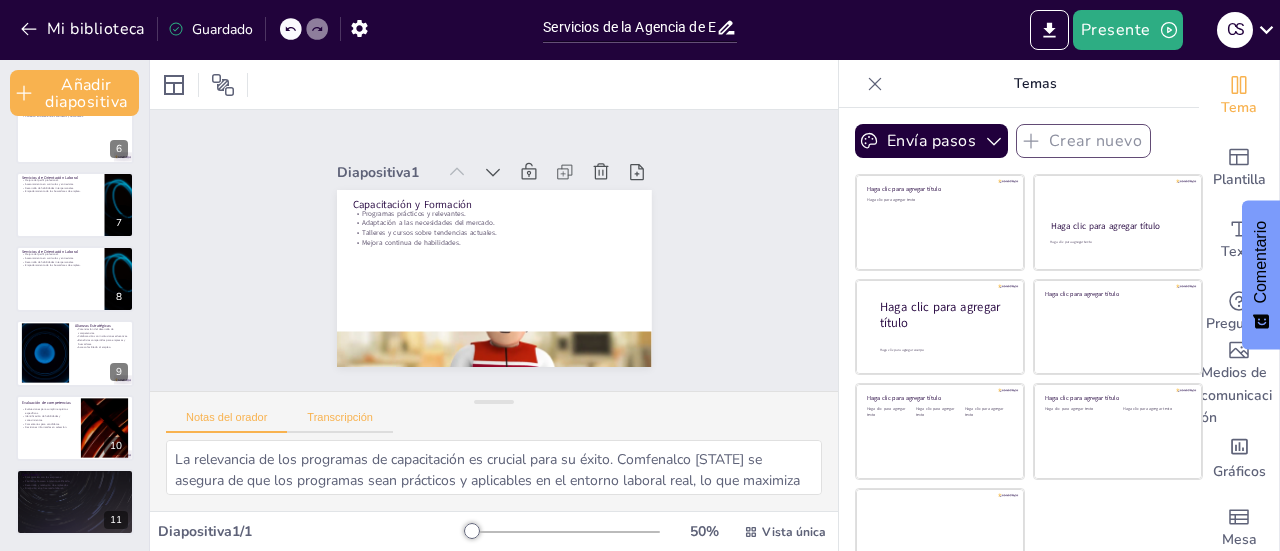 click on "Transcripción" at bounding box center (340, 417) 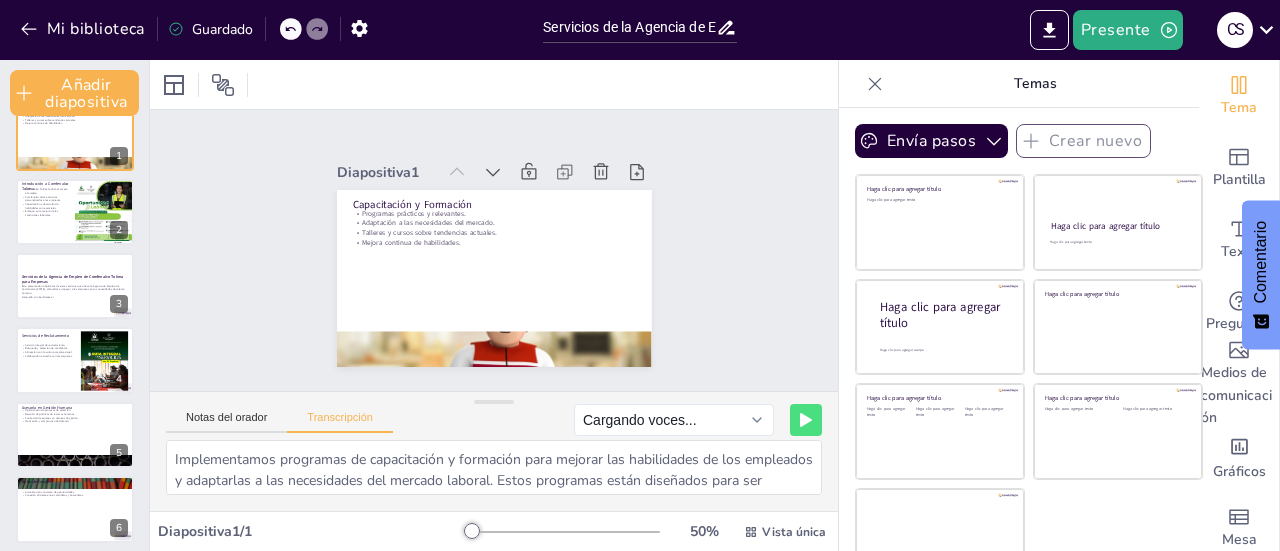 scroll, scrollTop: 0, scrollLeft: 0, axis: both 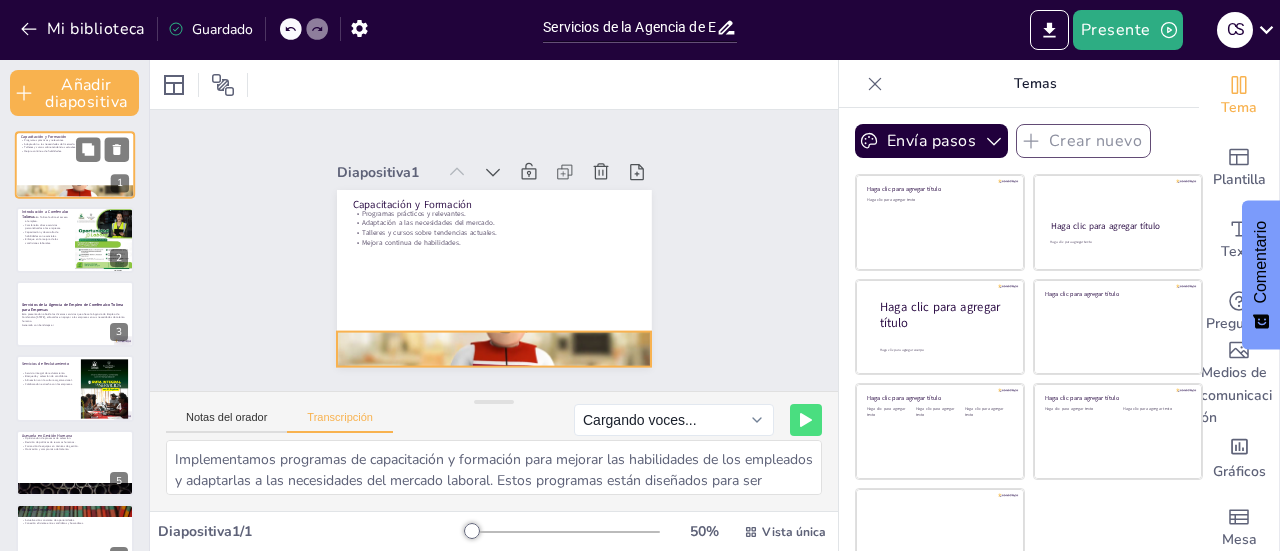click at bounding box center (75, 193) 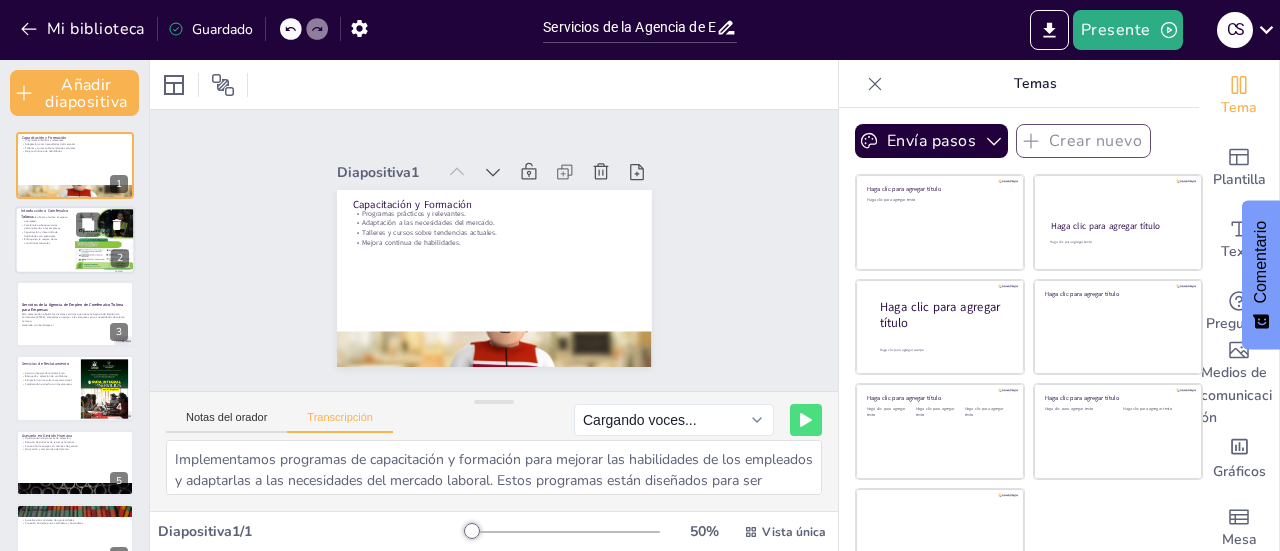 click at bounding box center (105, 239) 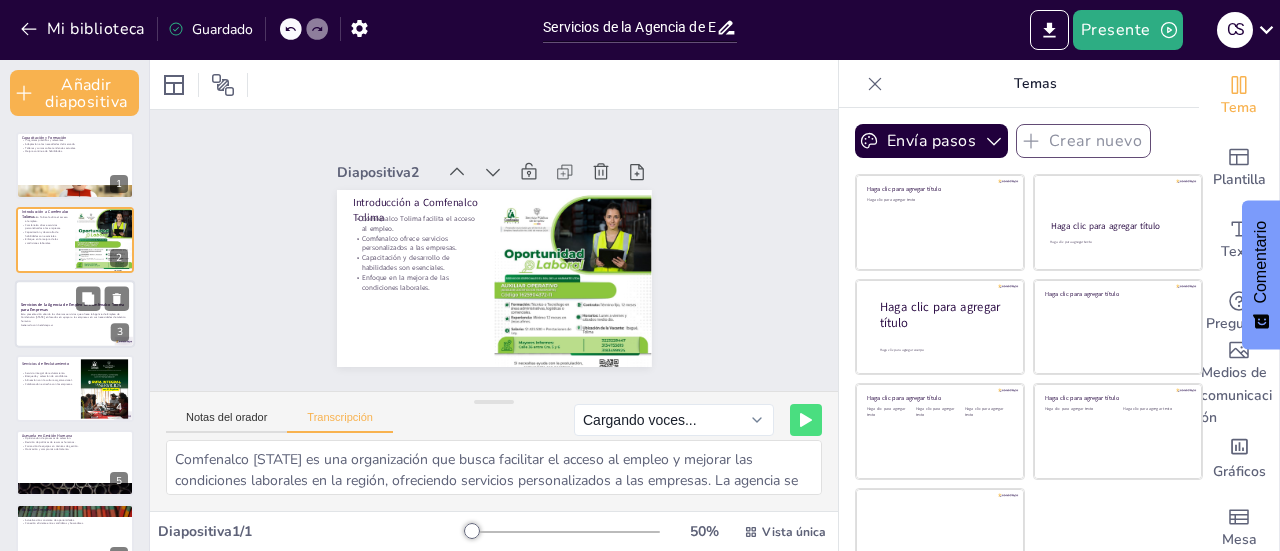 click on "Esta presentación aborda los diversos servicios que ofrece la Agencia de Empleo de Comfenalco [STATE], enfocados en apoyar a las empresas en sus necesidades de talento humano." at bounding box center (73, 317) 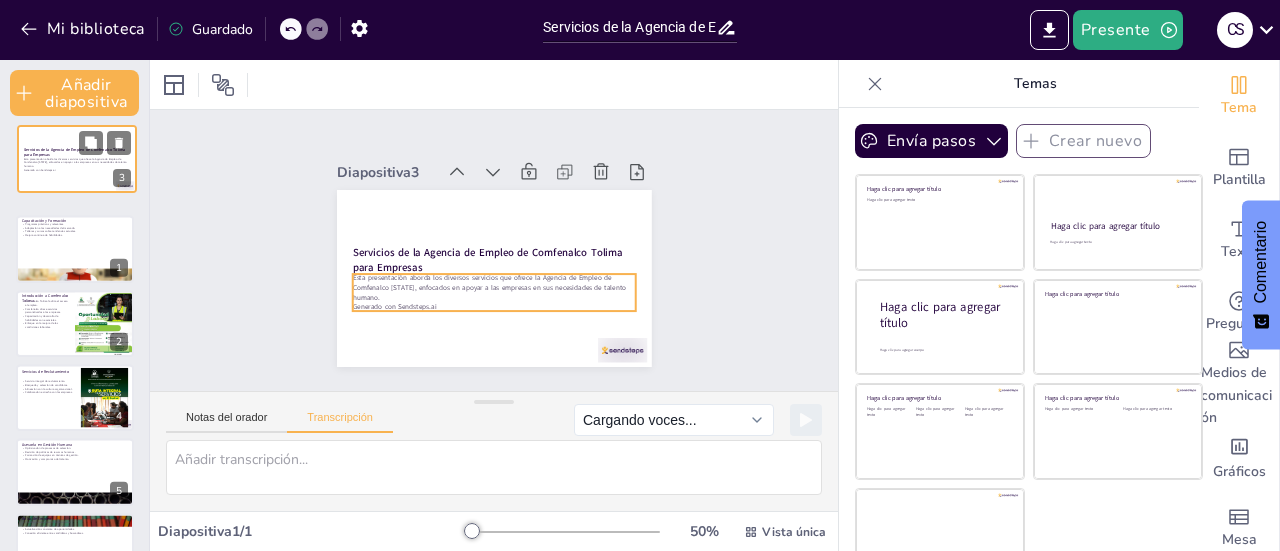 drag, startPoint x: 80, startPoint y: 319, endPoint x: 88, endPoint y: 159, distance: 160.19987 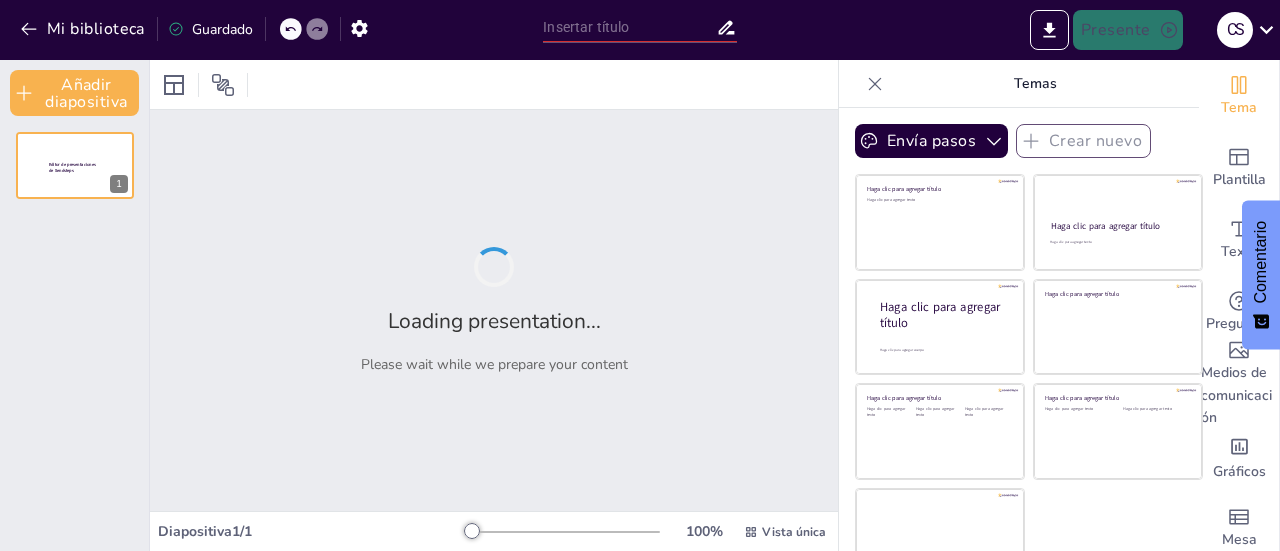 type on "Servicios de la Agencia de Empleo de Comfenalco Tolima para Empresas" 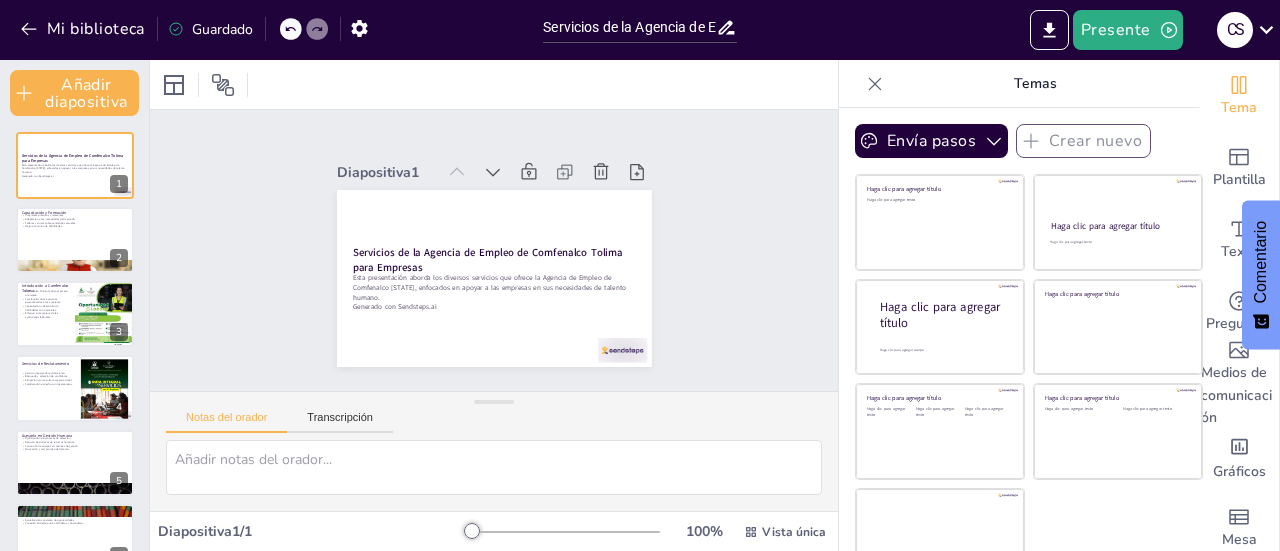 scroll, scrollTop: 380, scrollLeft: 0, axis: vertical 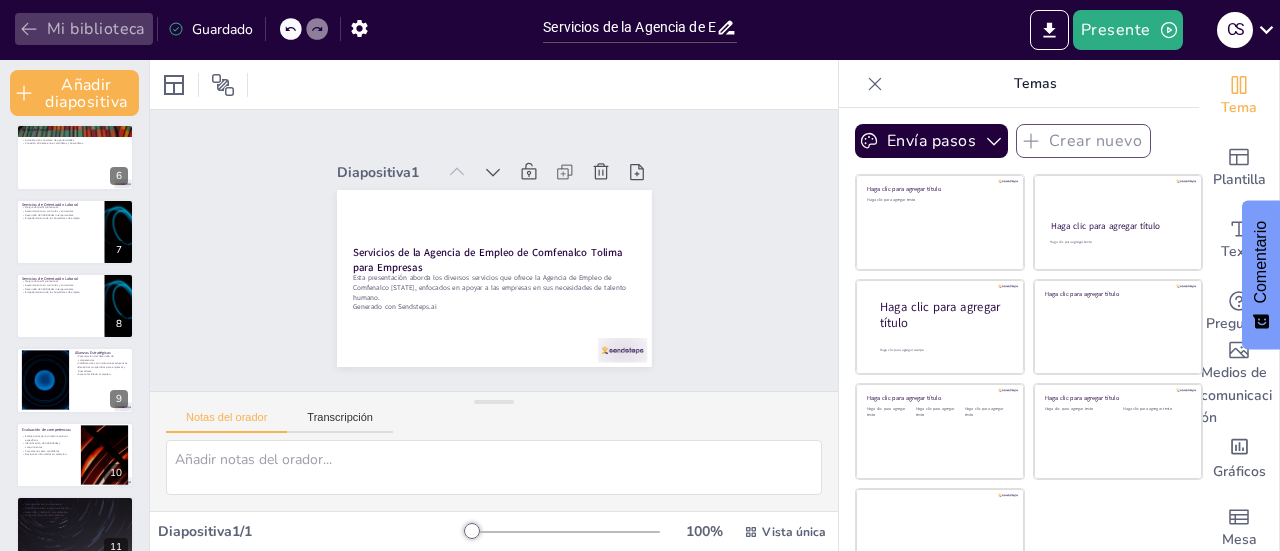 click on "Mi biblioteca" at bounding box center [96, 30] 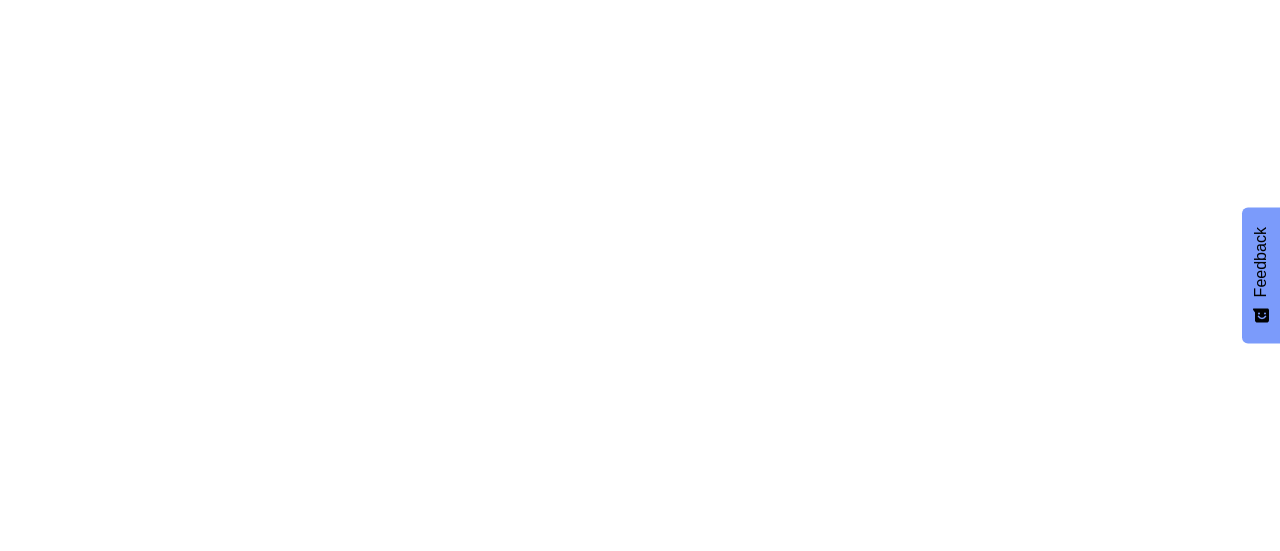 scroll, scrollTop: 0, scrollLeft: 0, axis: both 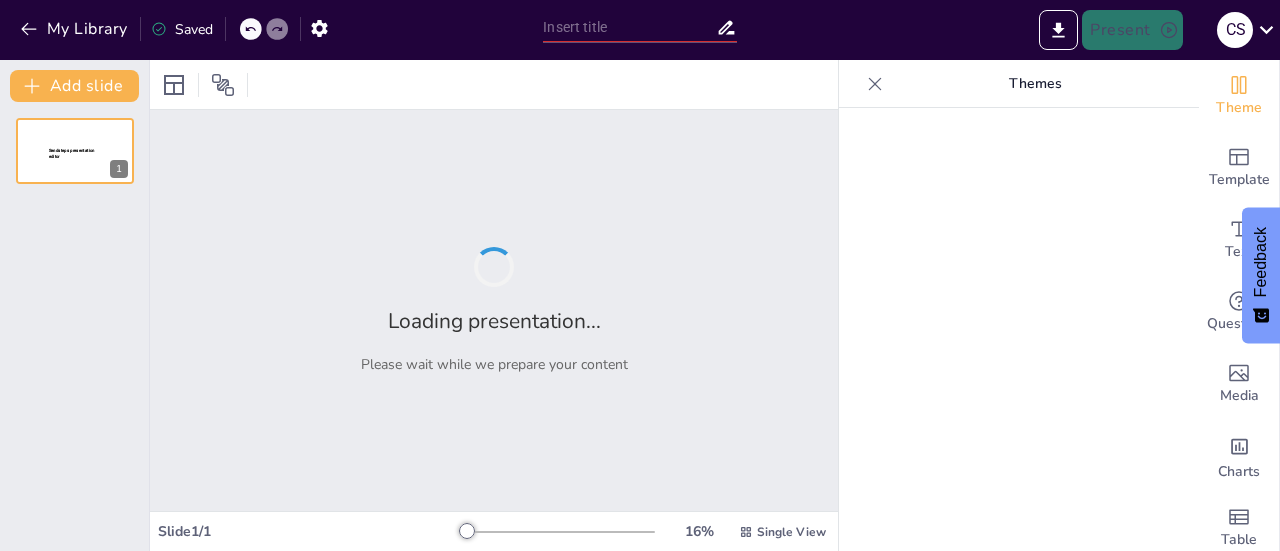 type on "Imported Servicios-de-Empleo-para-Empresas-en-[REGION].pptx" 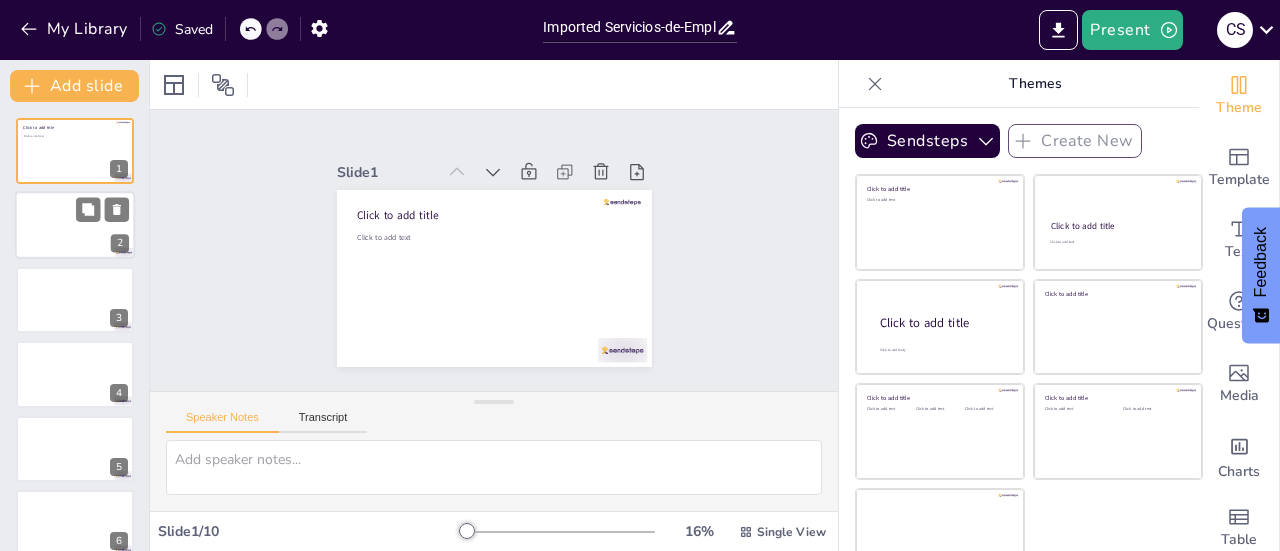 click at bounding box center (75, 226) 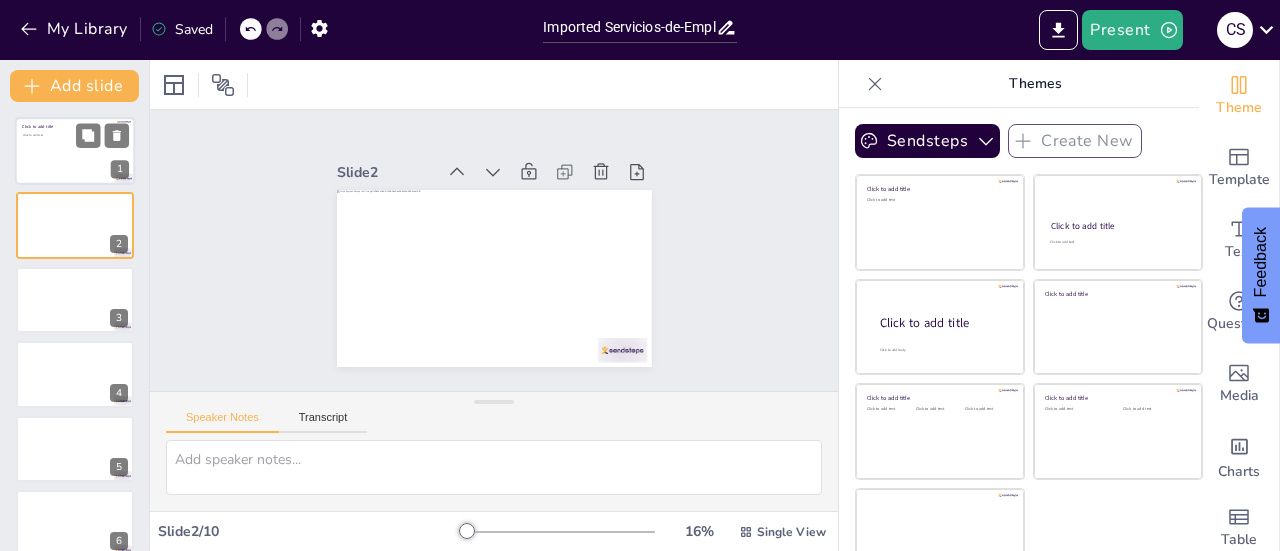 click on "Click to add text" at bounding box center [74, 156] 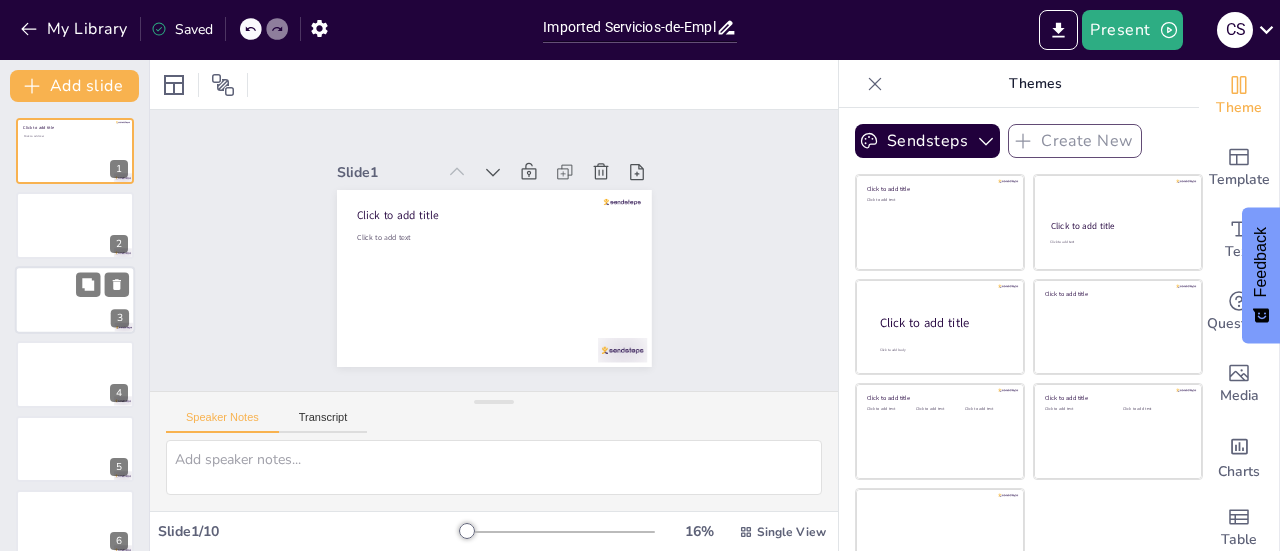 click at bounding box center (75, 300) 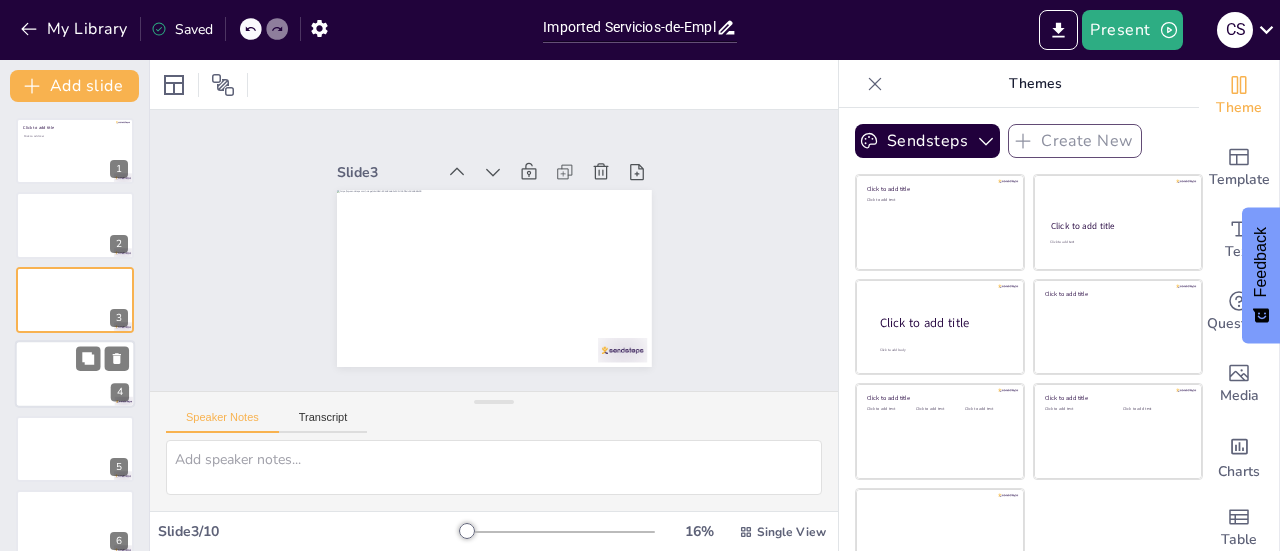 click at bounding box center (75, 374) 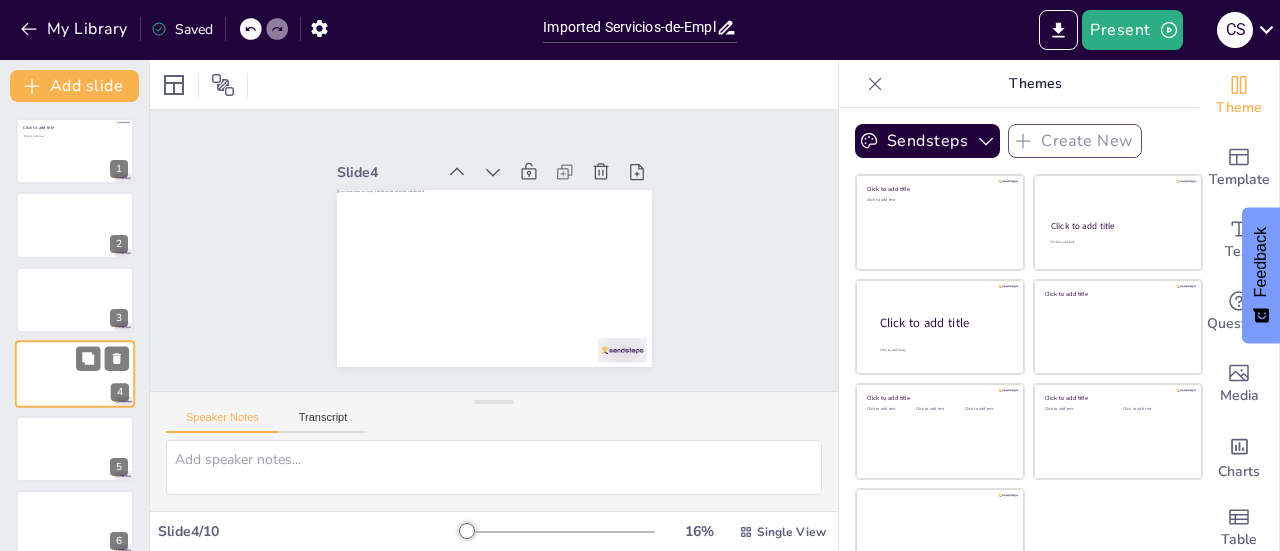 scroll, scrollTop: 48, scrollLeft: 0, axis: vertical 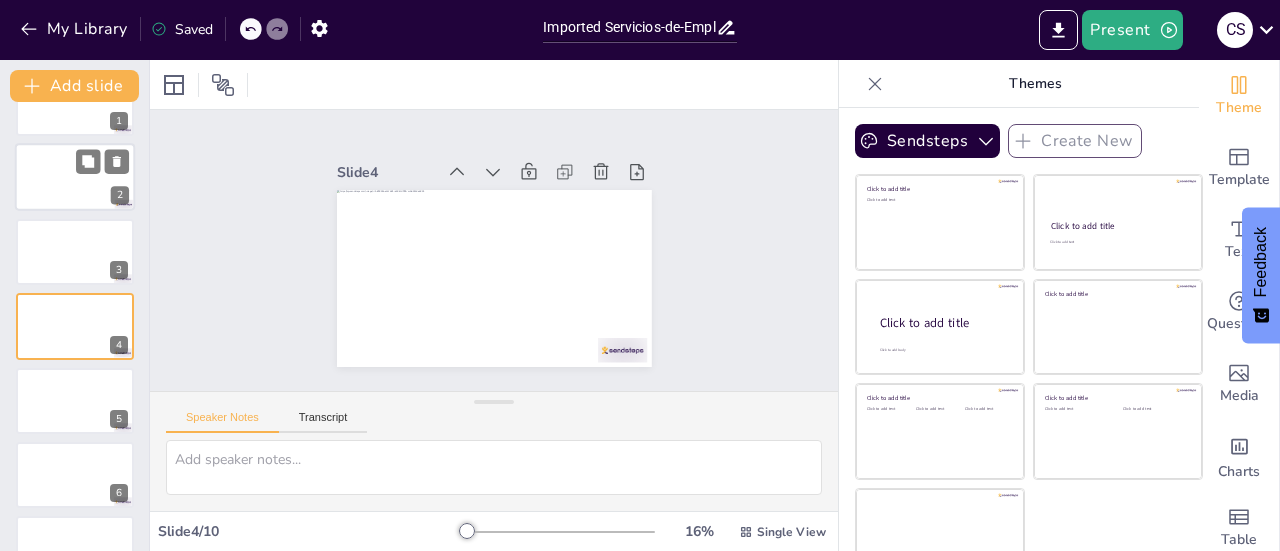click at bounding box center (75, 178) 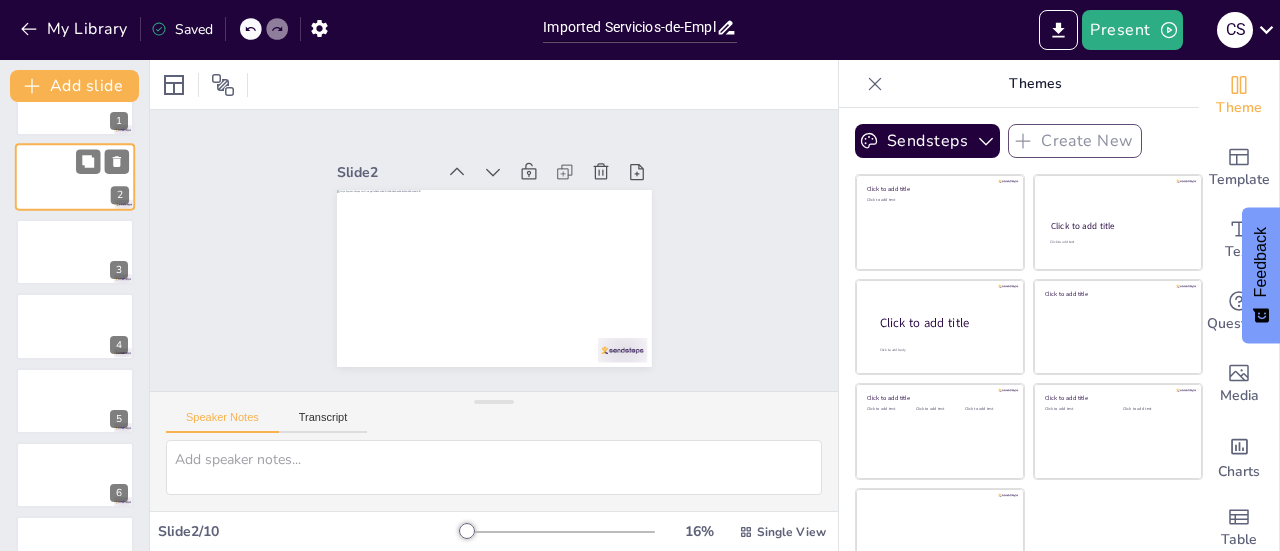 scroll, scrollTop: 0, scrollLeft: 0, axis: both 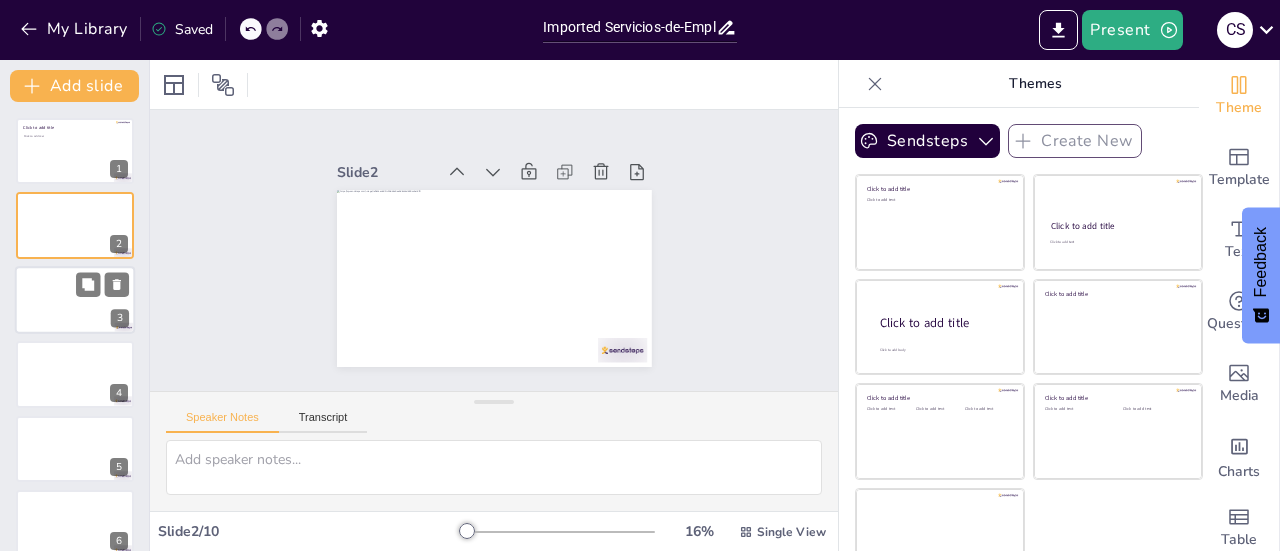 click at bounding box center [75, 300] 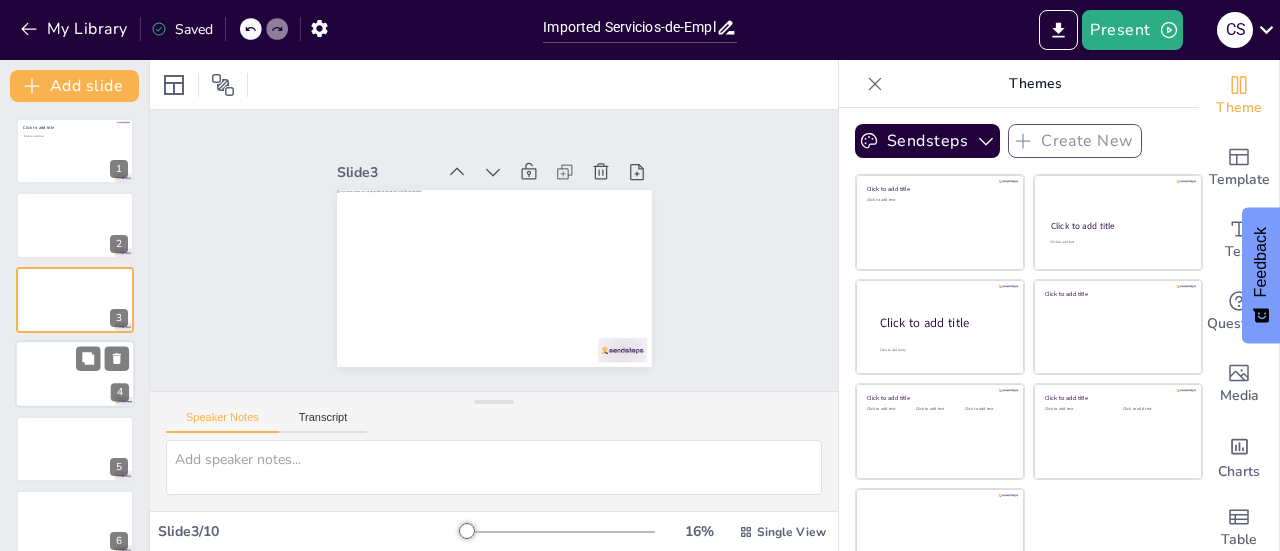 click at bounding box center [75, 374] 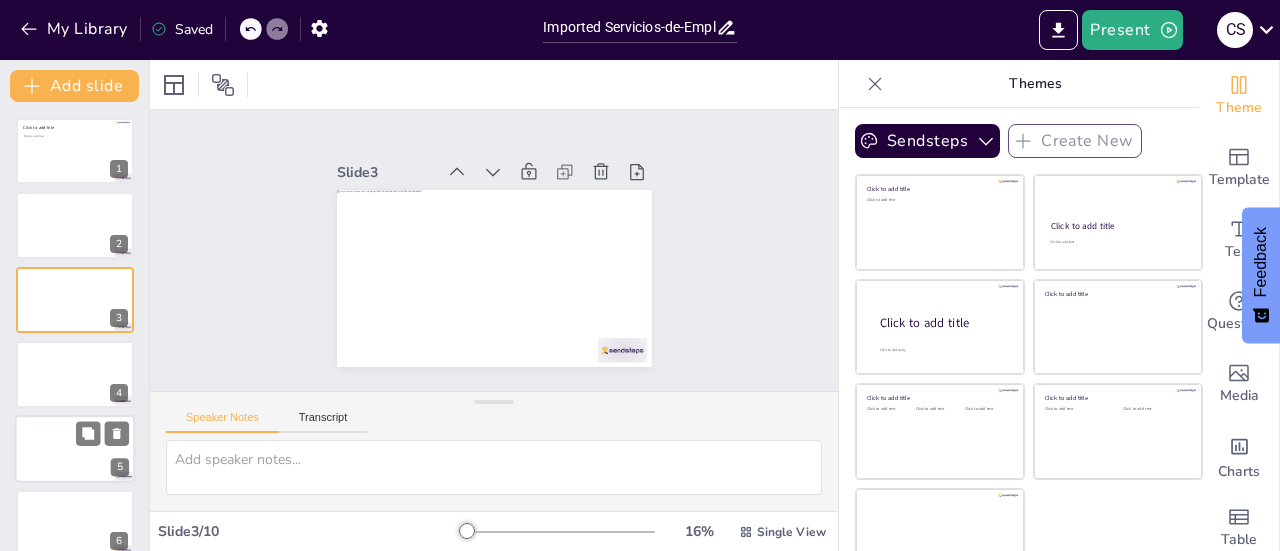 scroll, scrollTop: 48, scrollLeft: 0, axis: vertical 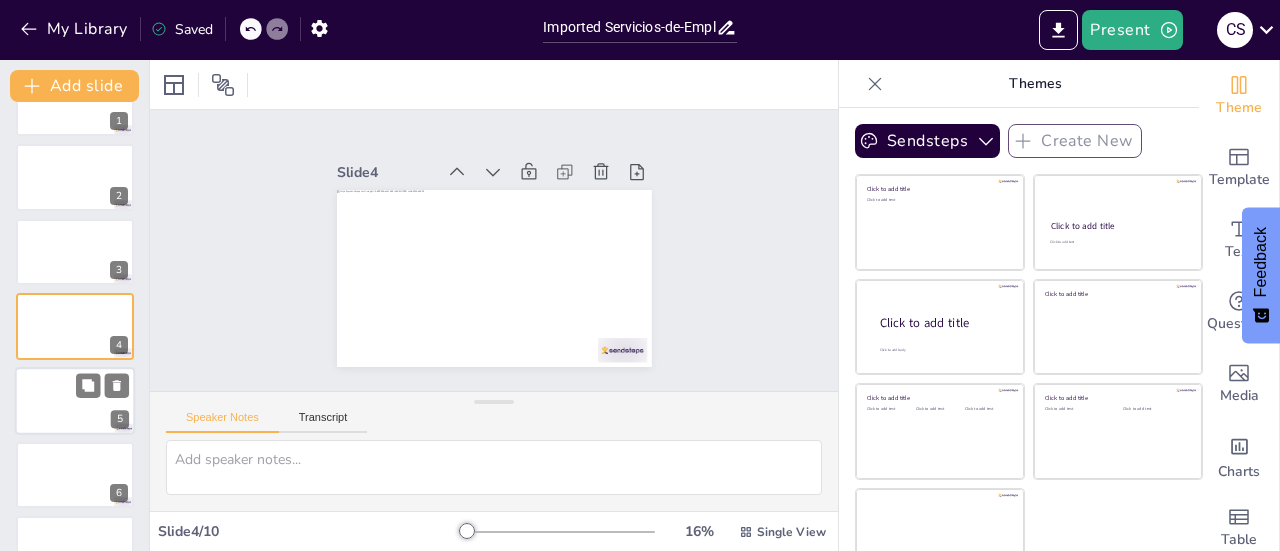 click at bounding box center [75, 401] 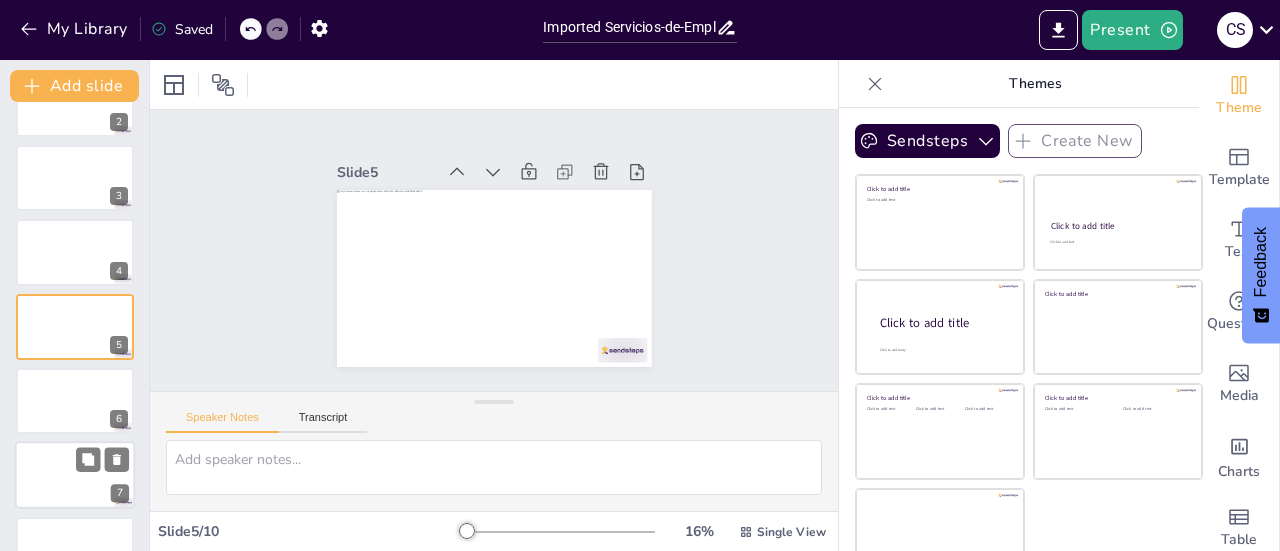click at bounding box center (75, 476) 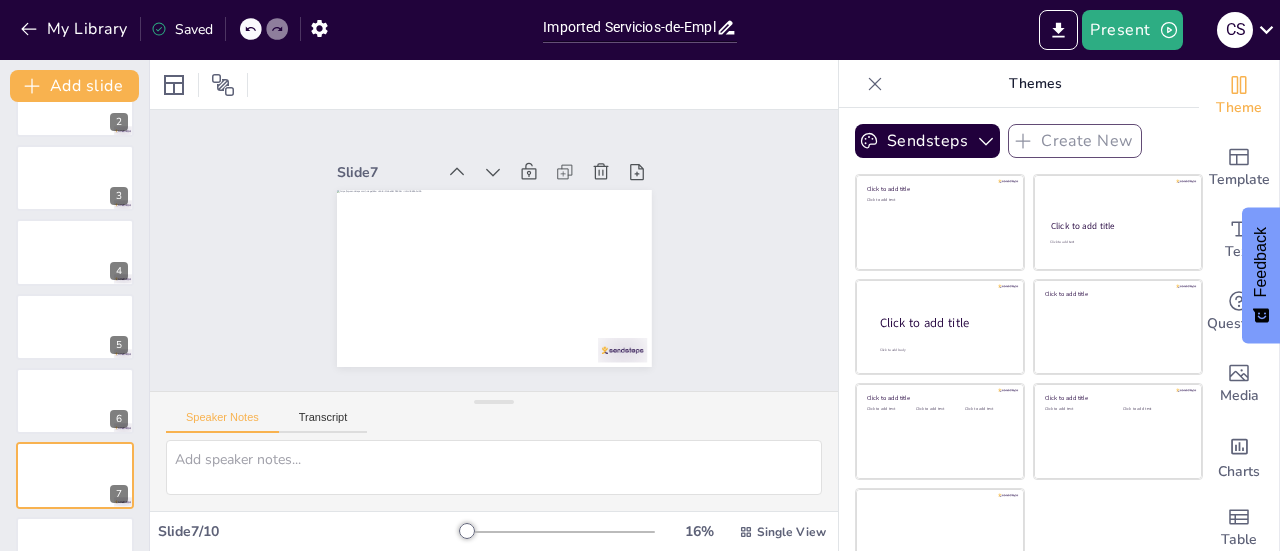 scroll, scrollTop: 270, scrollLeft: 0, axis: vertical 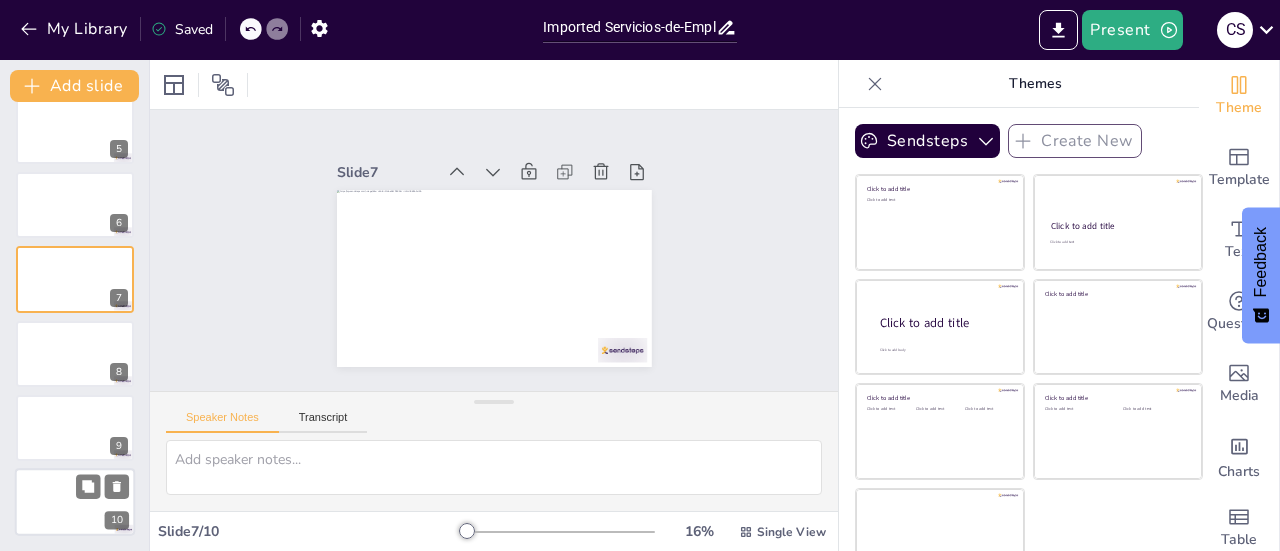 click at bounding box center (75, 503) 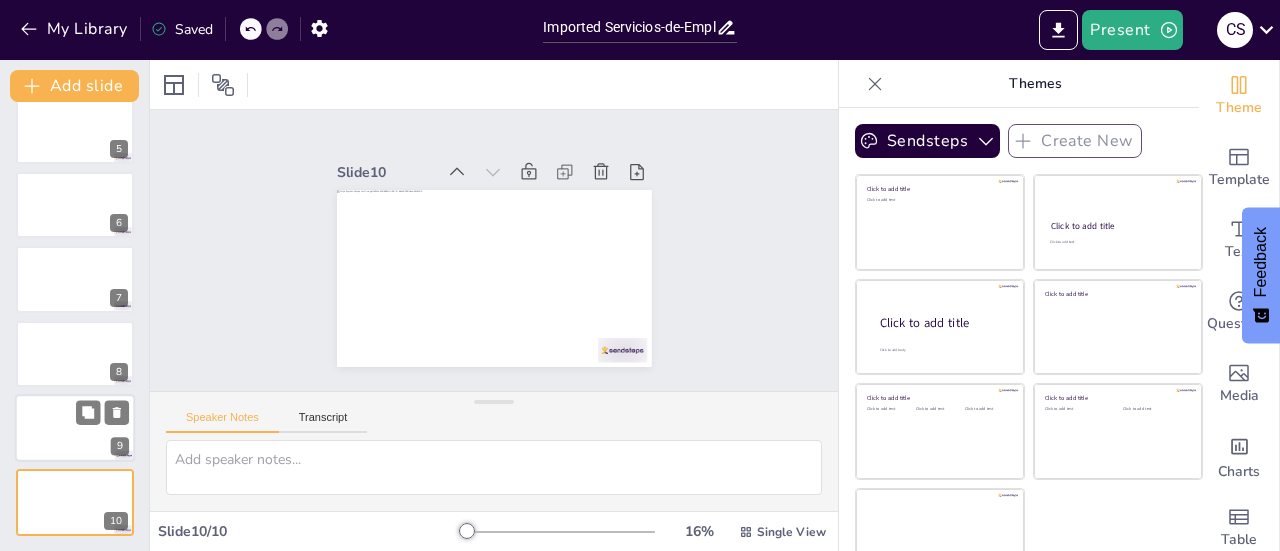 click at bounding box center [75, 428] 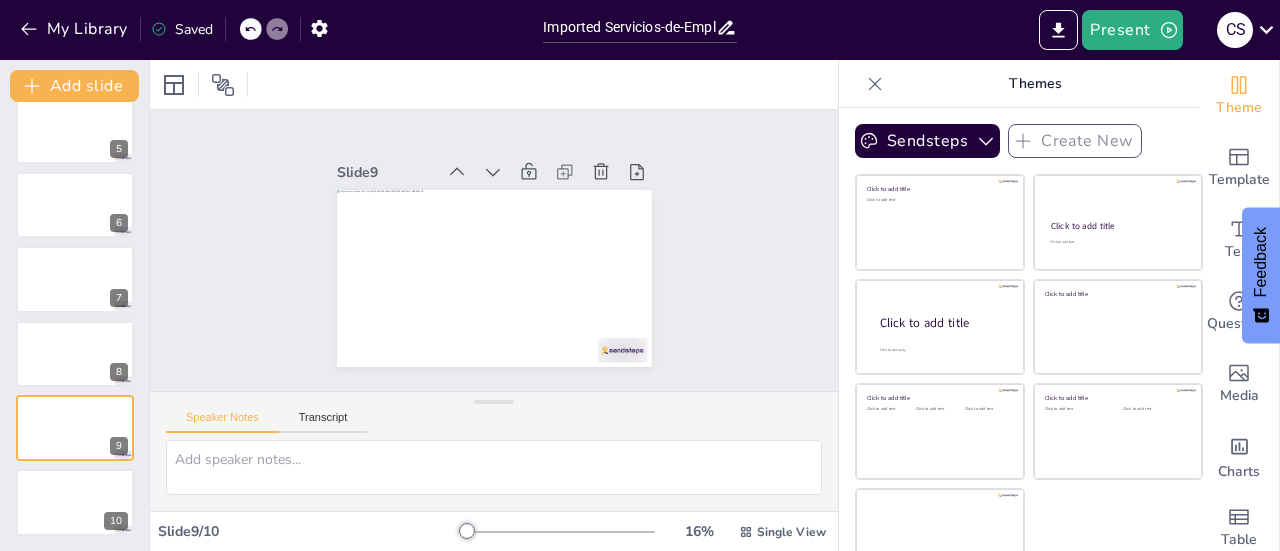 scroll, scrollTop: 0, scrollLeft: 0, axis: both 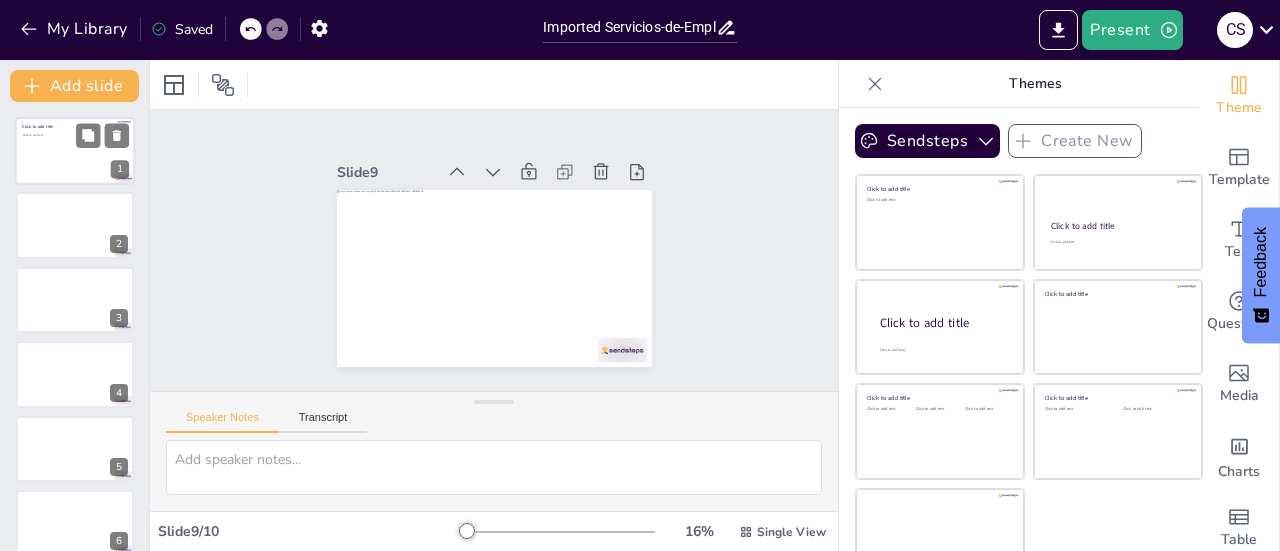 click on "Click to add text" at bounding box center [74, 156] 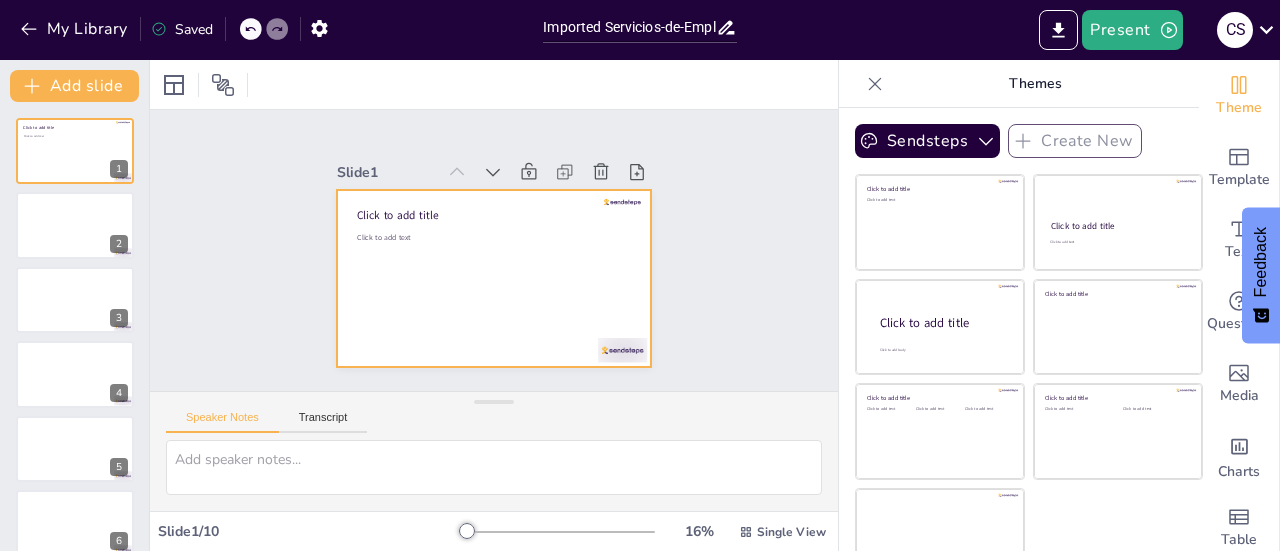 click at bounding box center [494, 278] 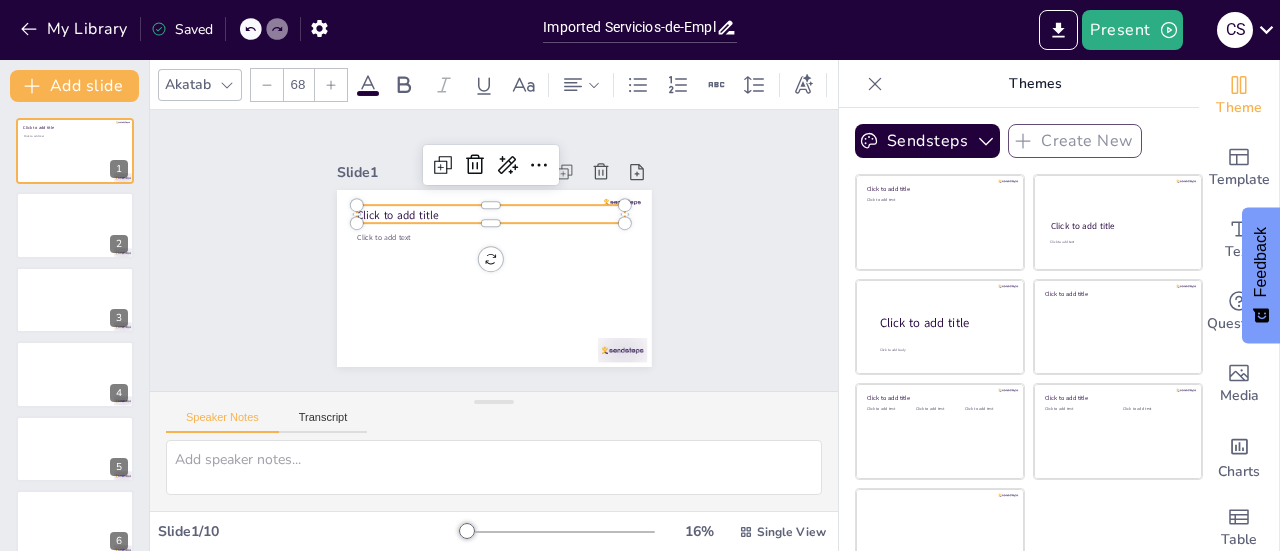 click on "Click to add title" at bounding box center [428, 172] 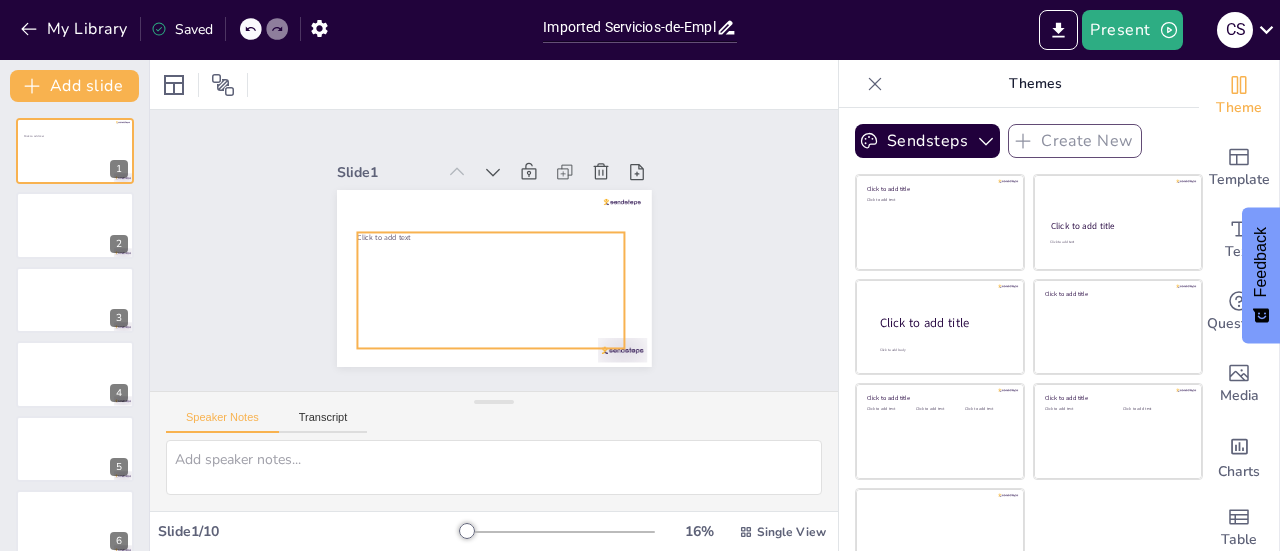click on "Click to add text" at bounding box center (386, 226) 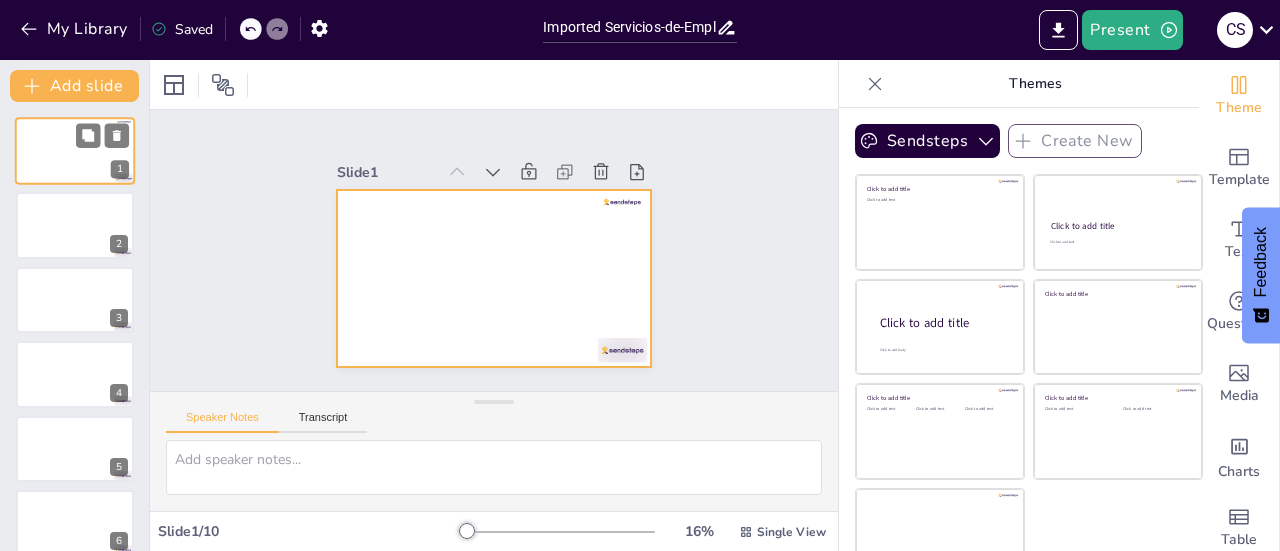 drag, startPoint x: 51, startPoint y: 134, endPoint x: 31, endPoint y: 163, distance: 35.22783 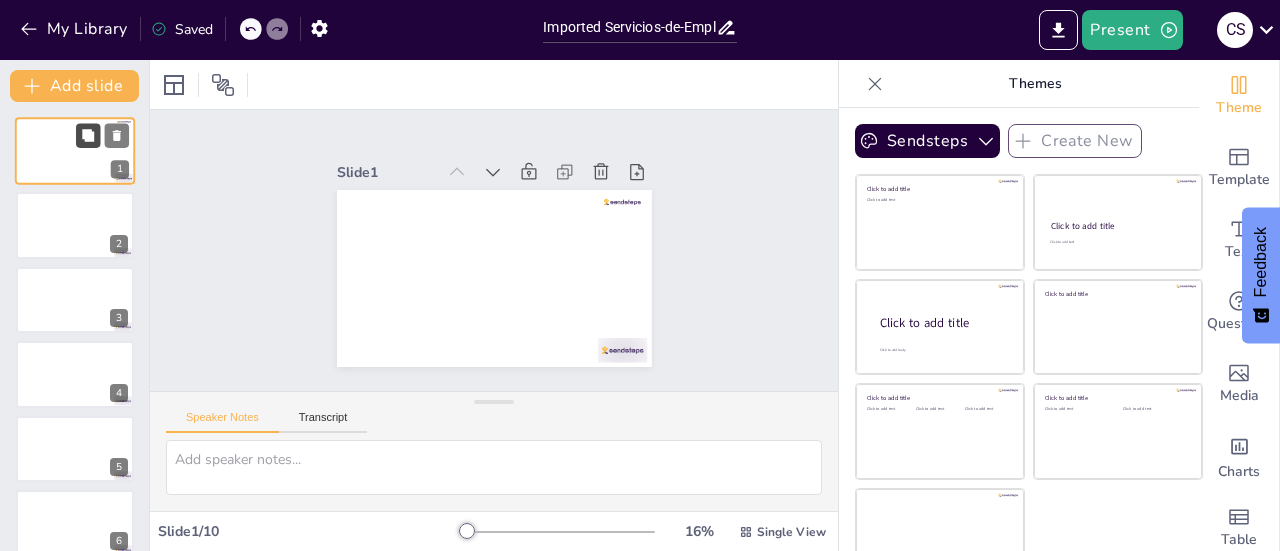 click 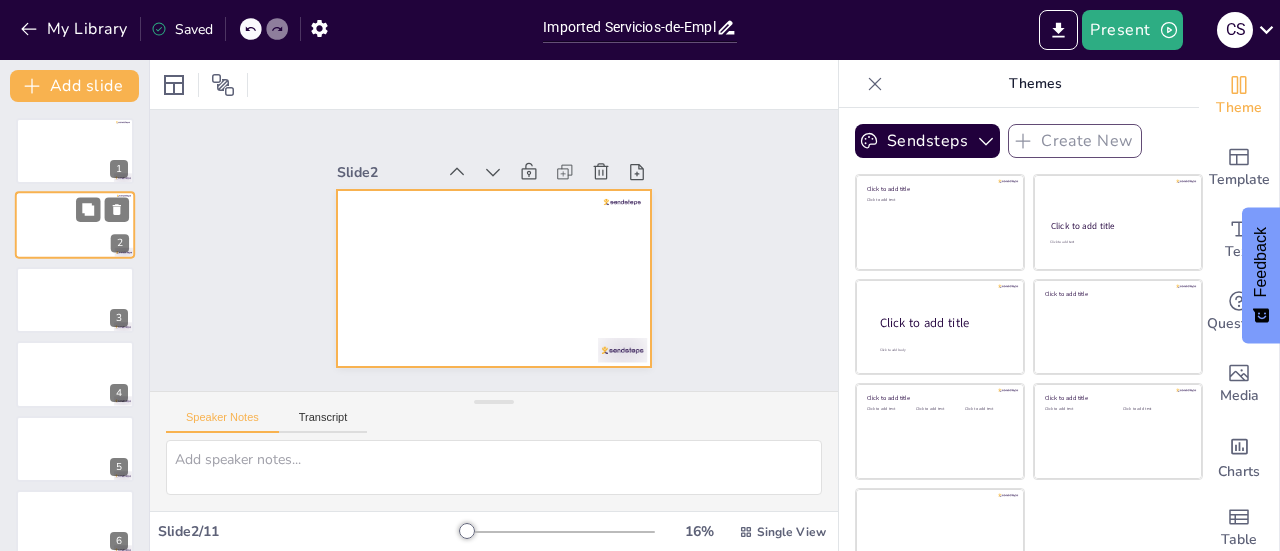 click at bounding box center (75, 226) 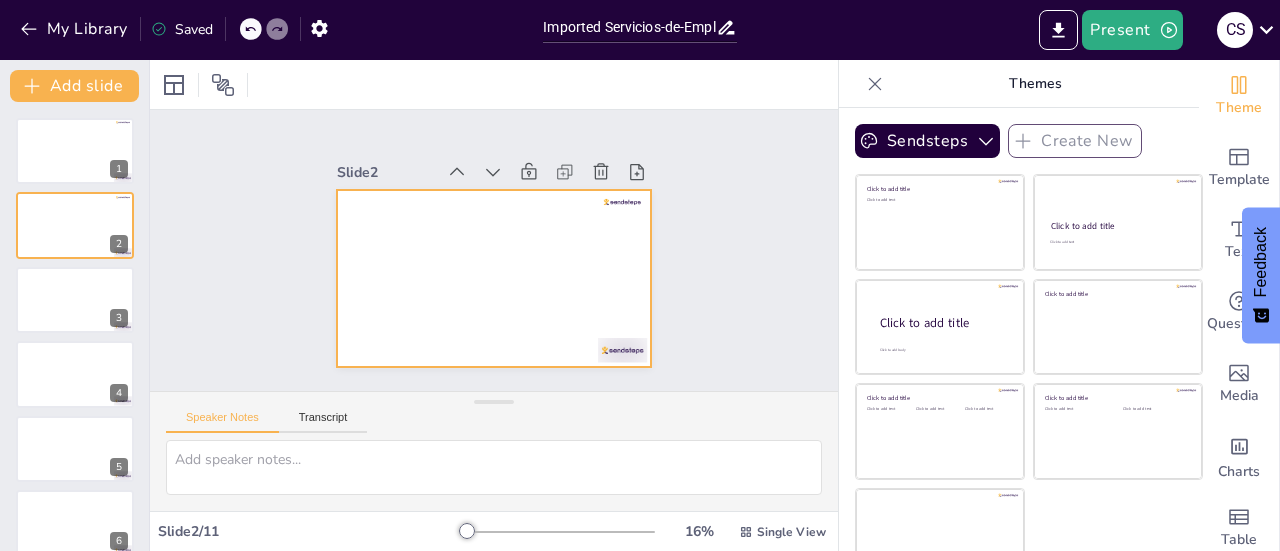 click at bounding box center [494, 278] 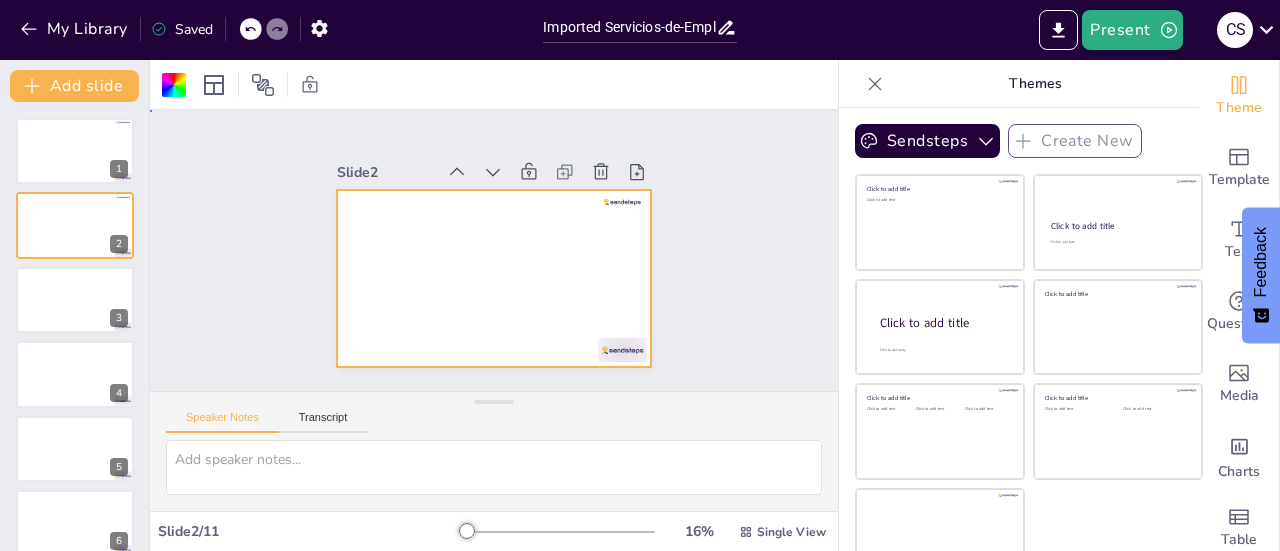 click at bounding box center [490, 278] 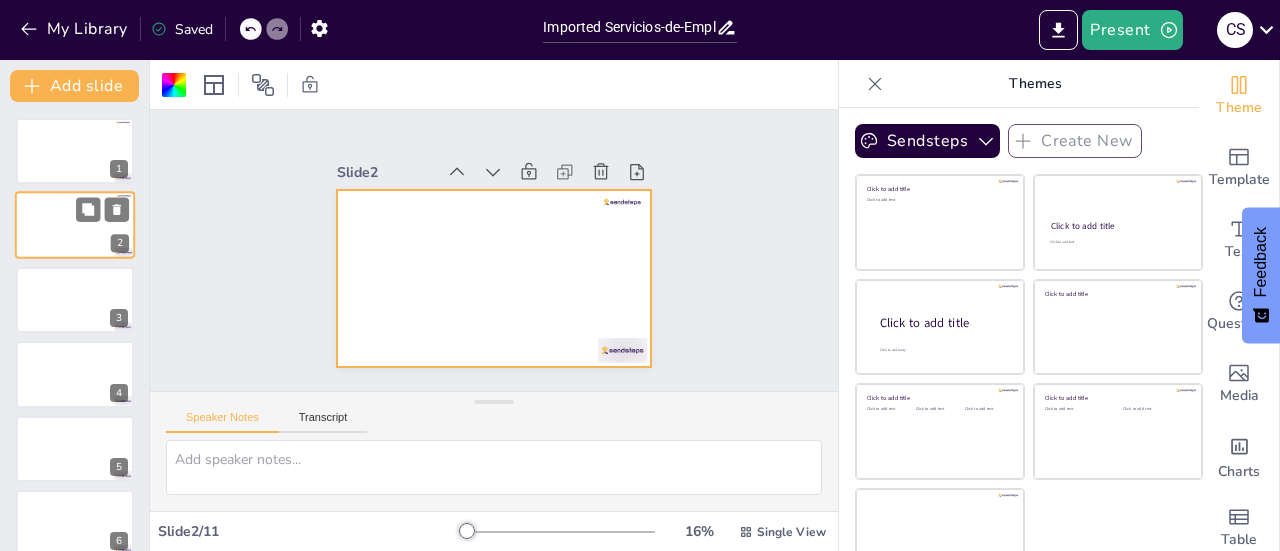 drag, startPoint x: 94, startPoint y: 230, endPoint x: 44, endPoint y: 222, distance: 50.635956 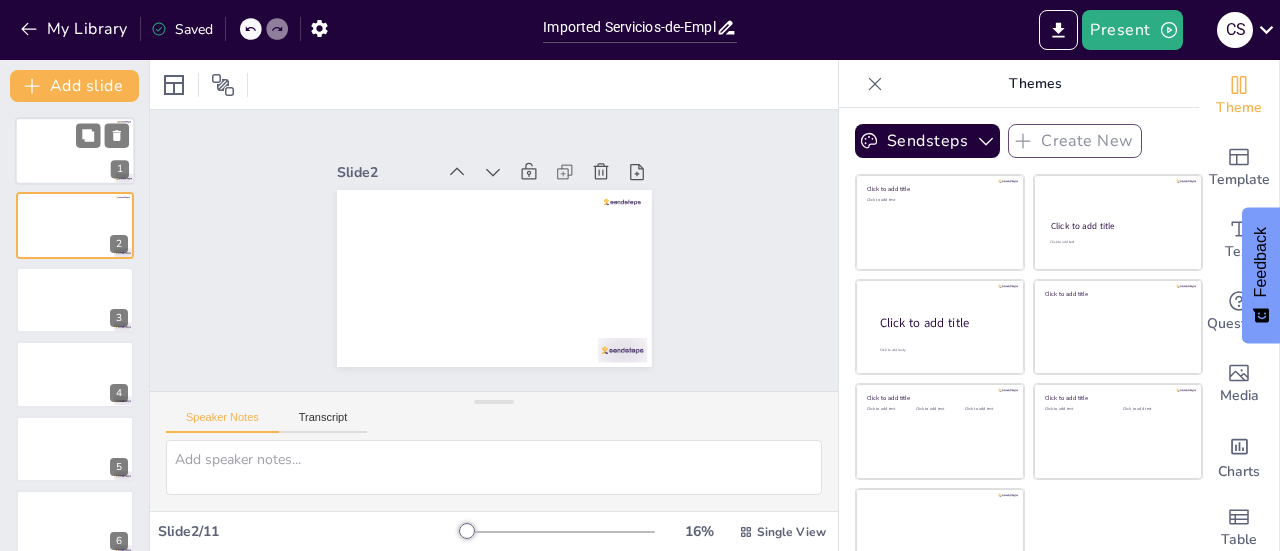 click at bounding box center (75, 151) 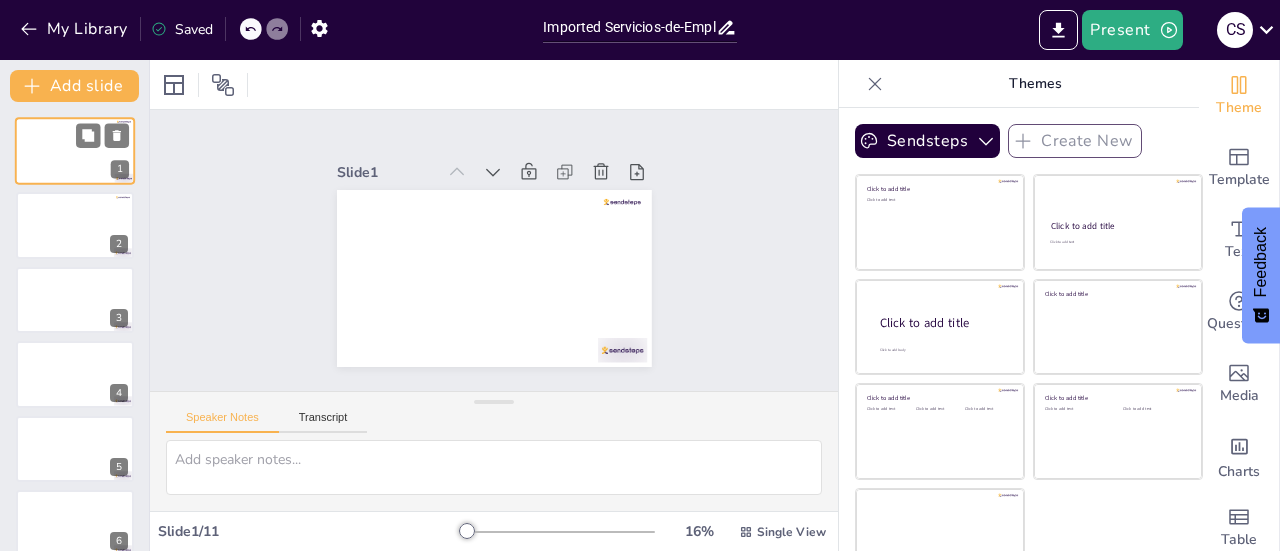 click at bounding box center [75, 151] 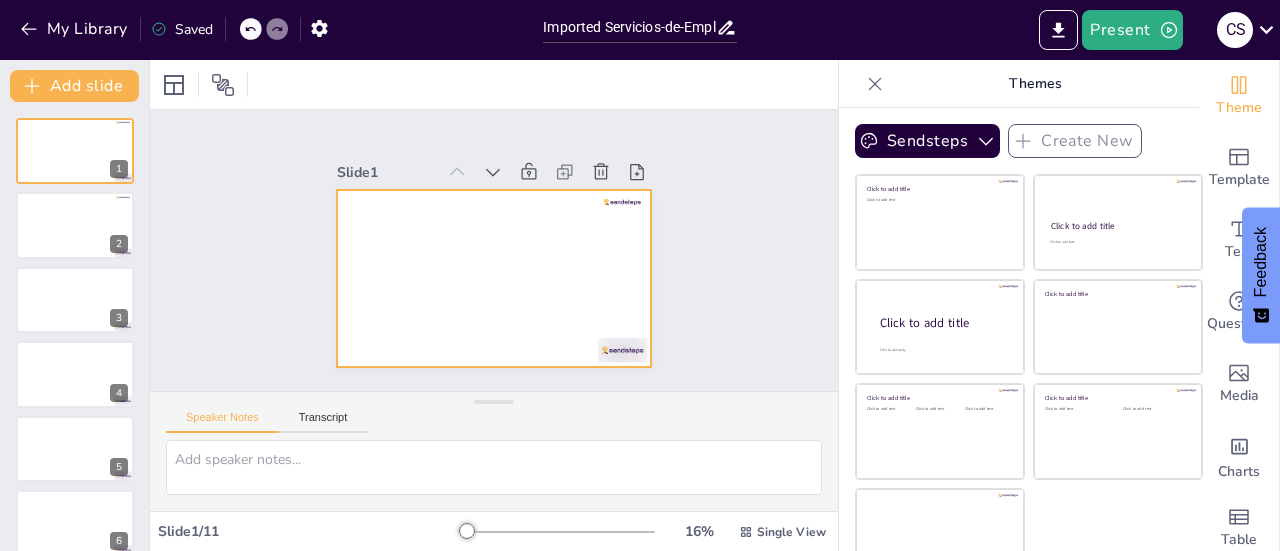 click at bounding box center (488, 278) 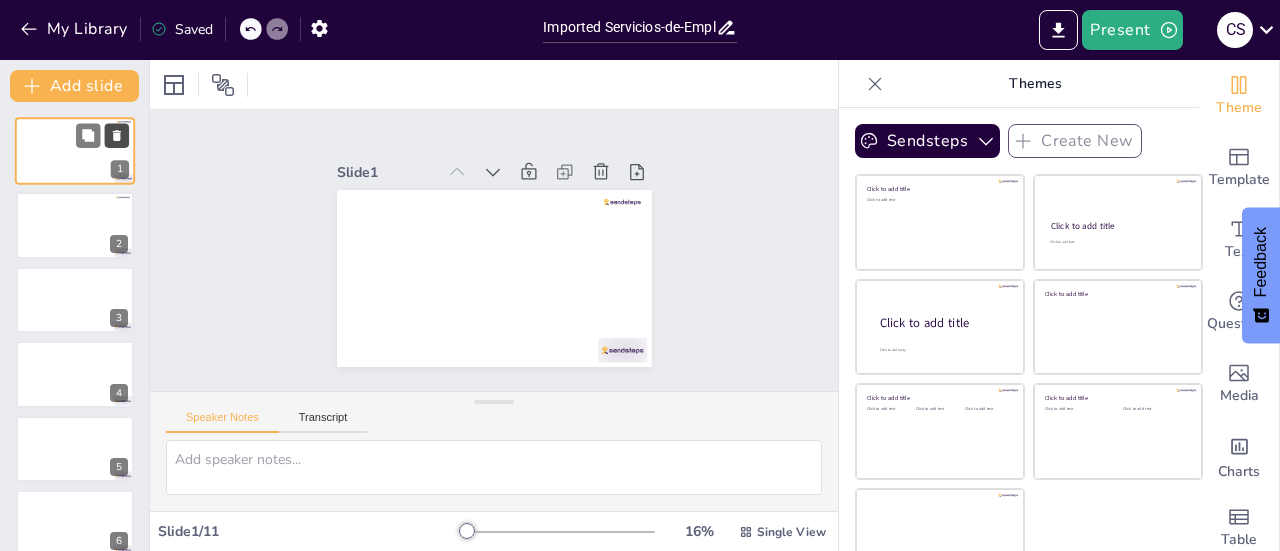 click 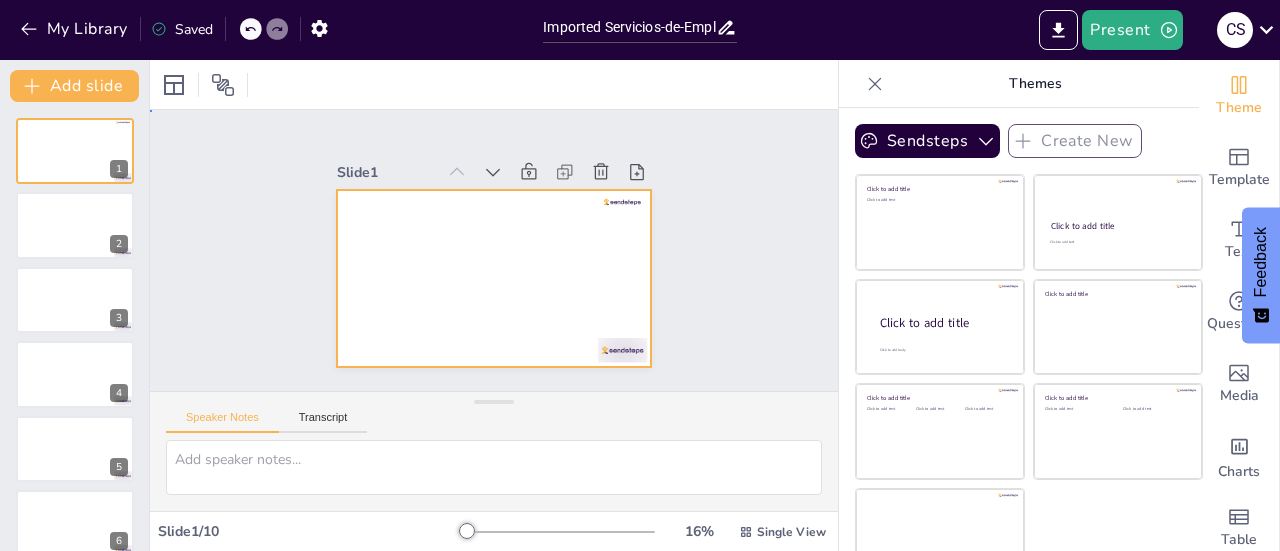 click at bounding box center (494, 278) 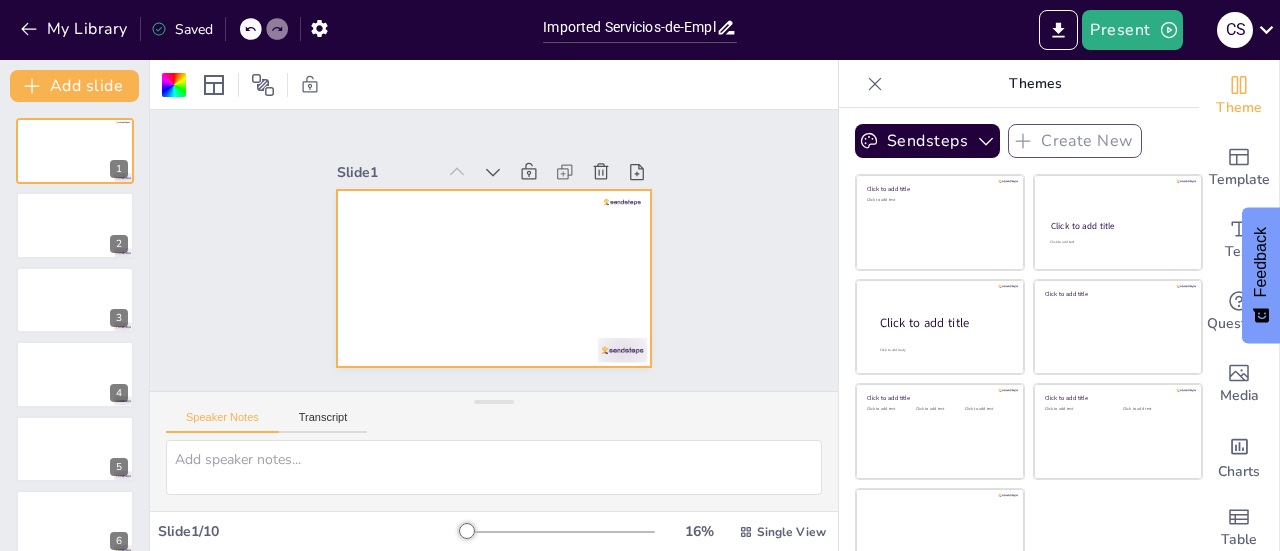 click at bounding box center [490, 278] 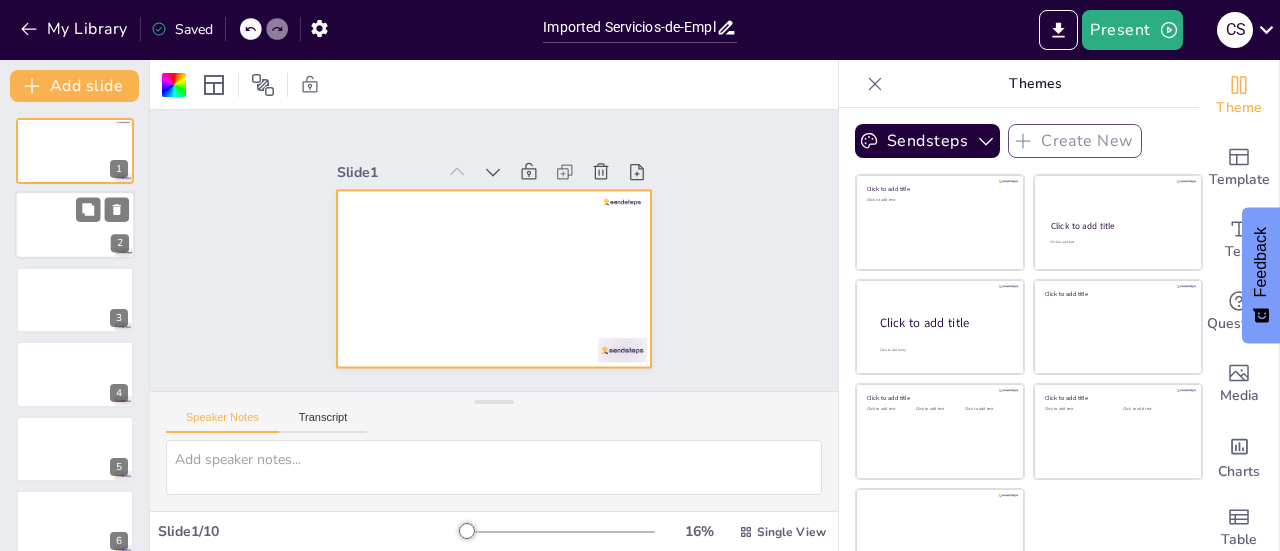 click at bounding box center [102, 210] 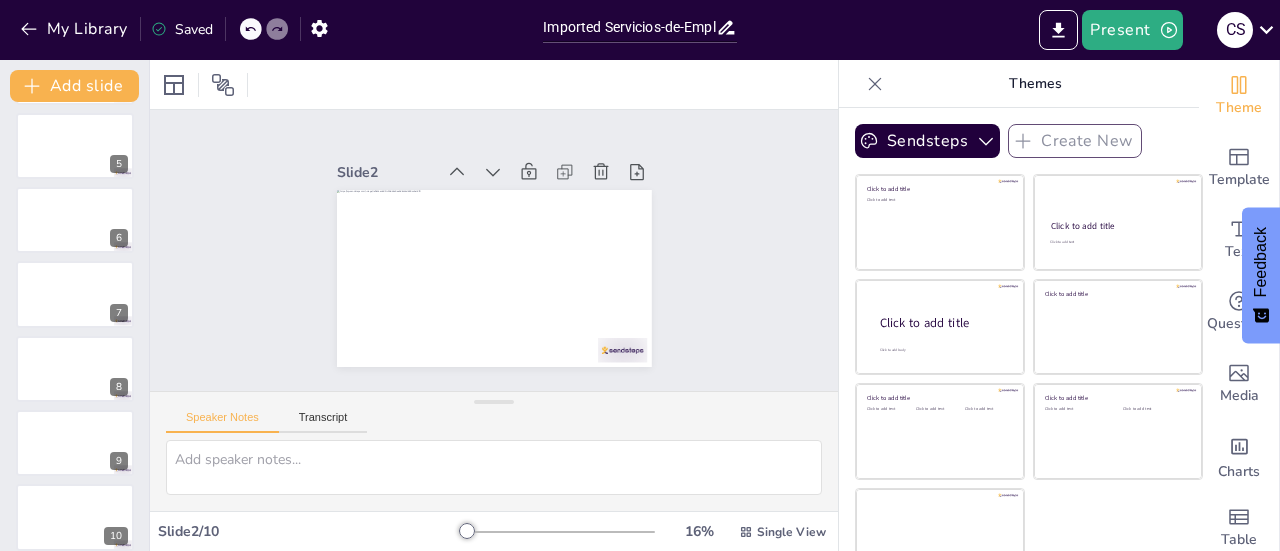 scroll, scrollTop: 318, scrollLeft: 0, axis: vertical 